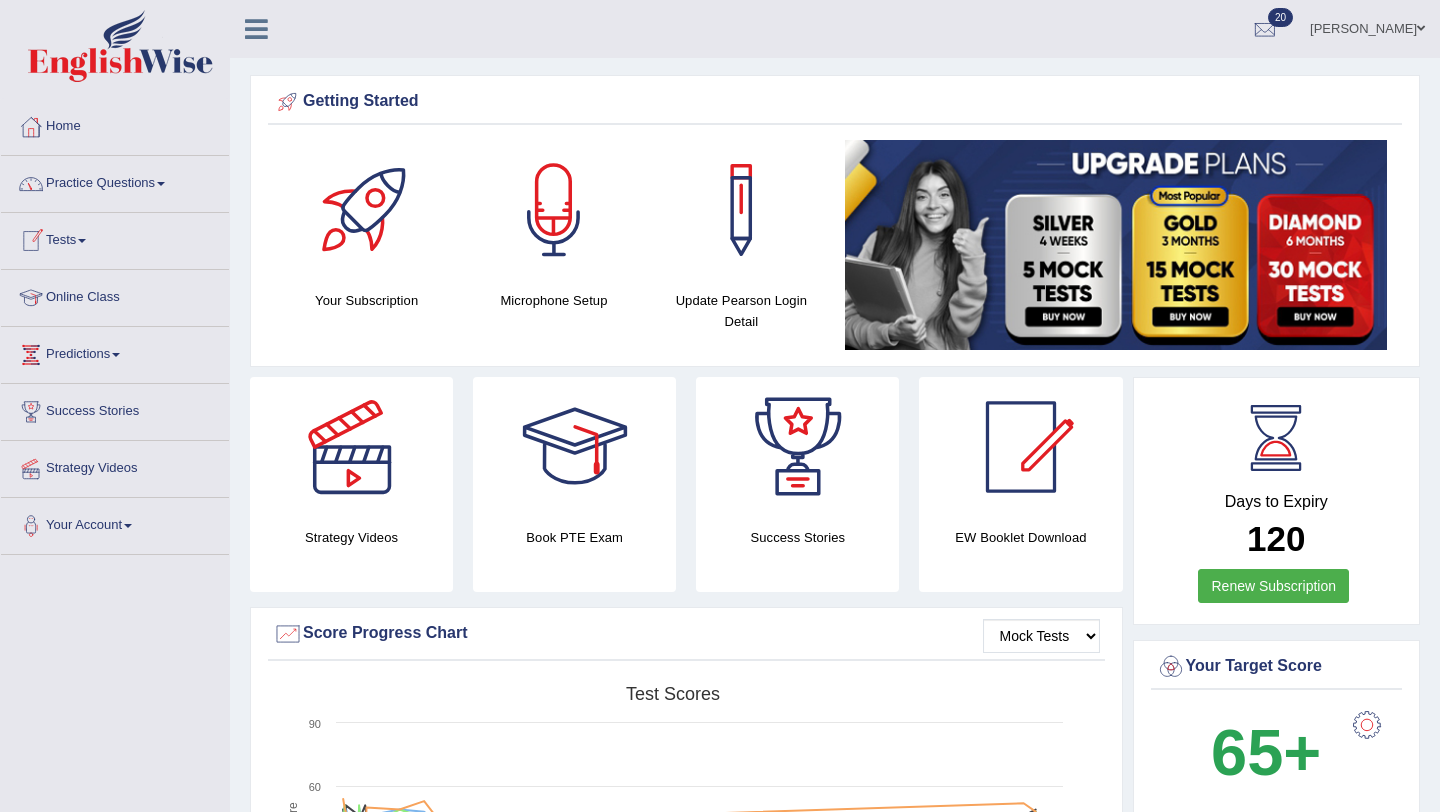 scroll, scrollTop: 0, scrollLeft: 0, axis: both 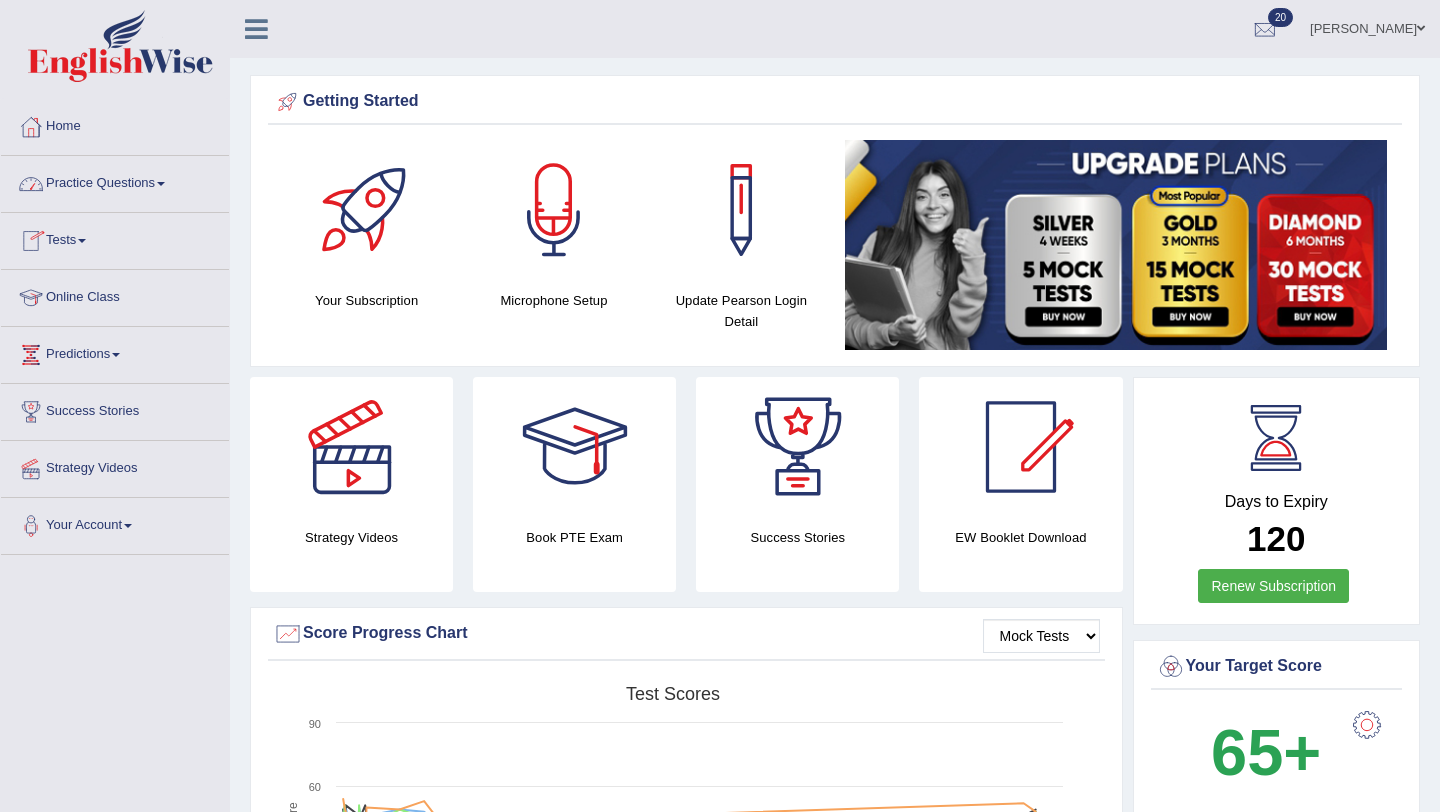 click on "Practice Questions" at bounding box center (115, 181) 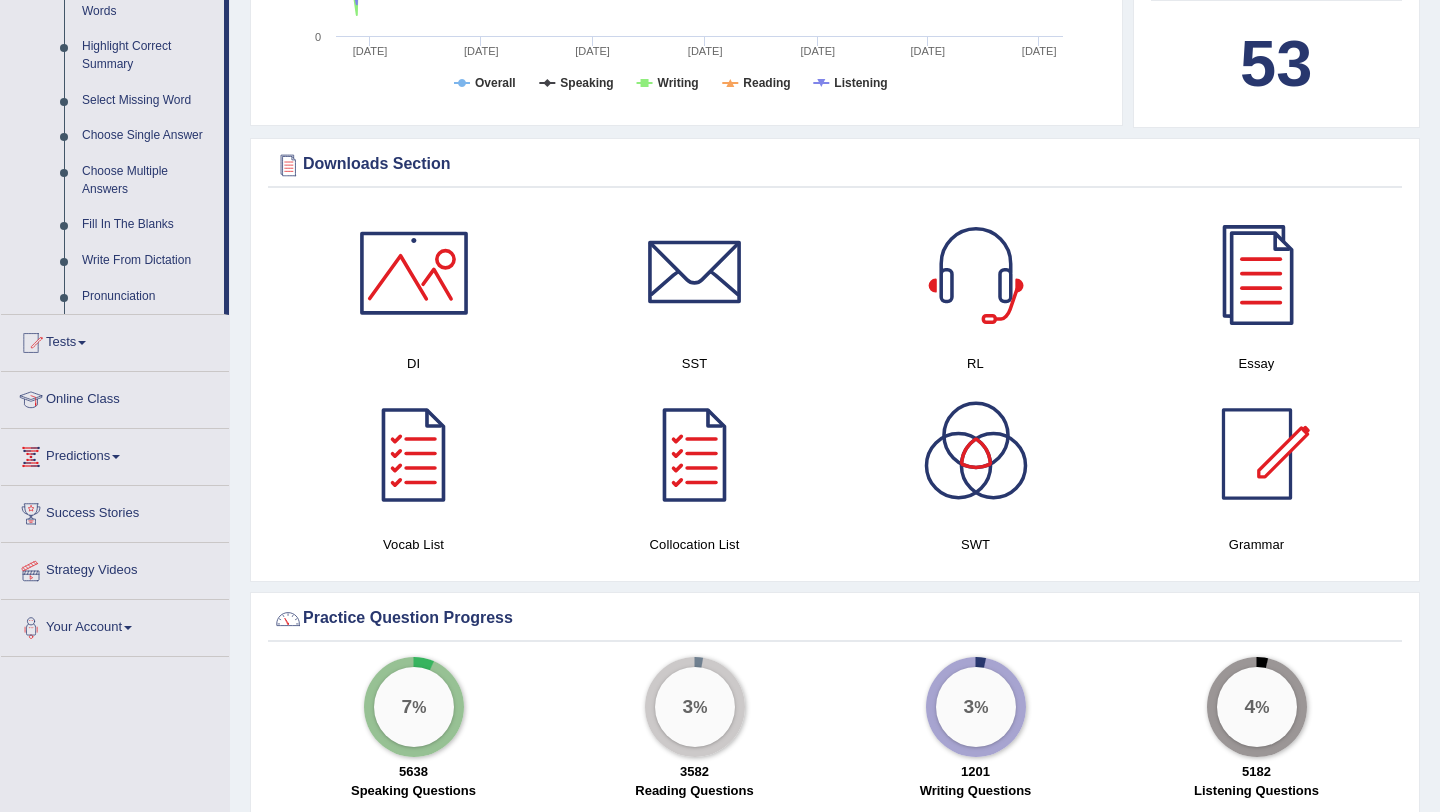 scroll, scrollTop: 878, scrollLeft: 0, axis: vertical 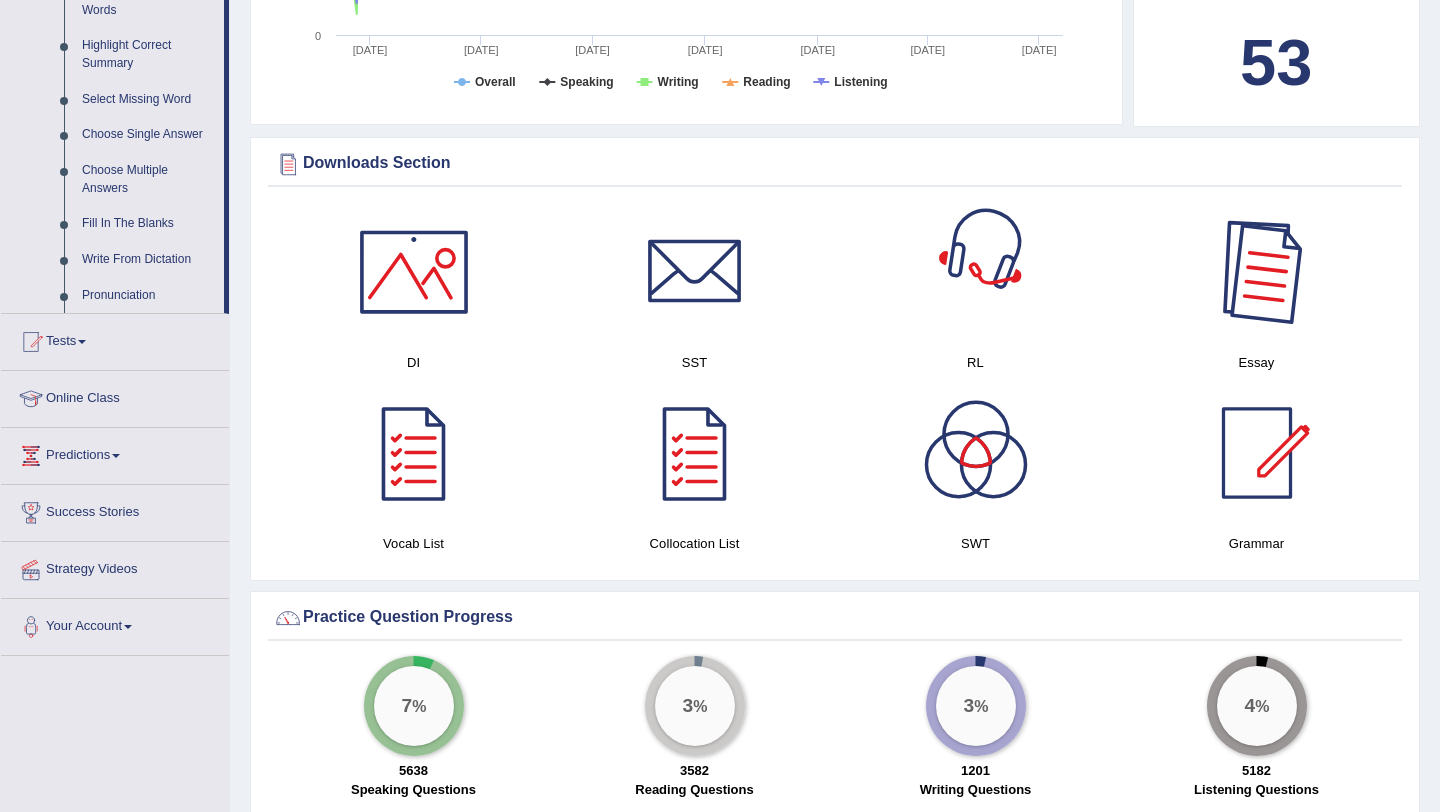 click at bounding box center (1257, 272) 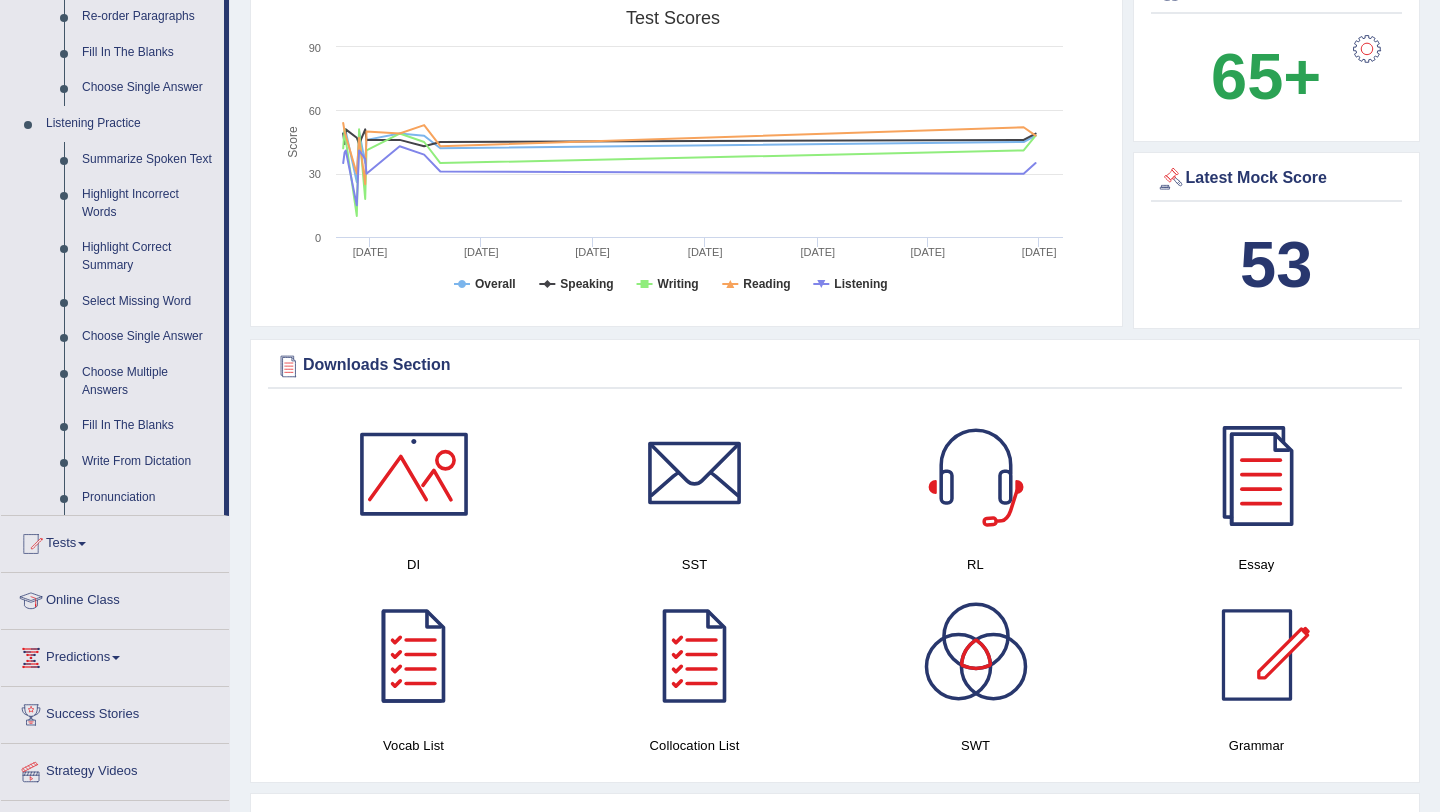 scroll, scrollTop: 657, scrollLeft: 0, axis: vertical 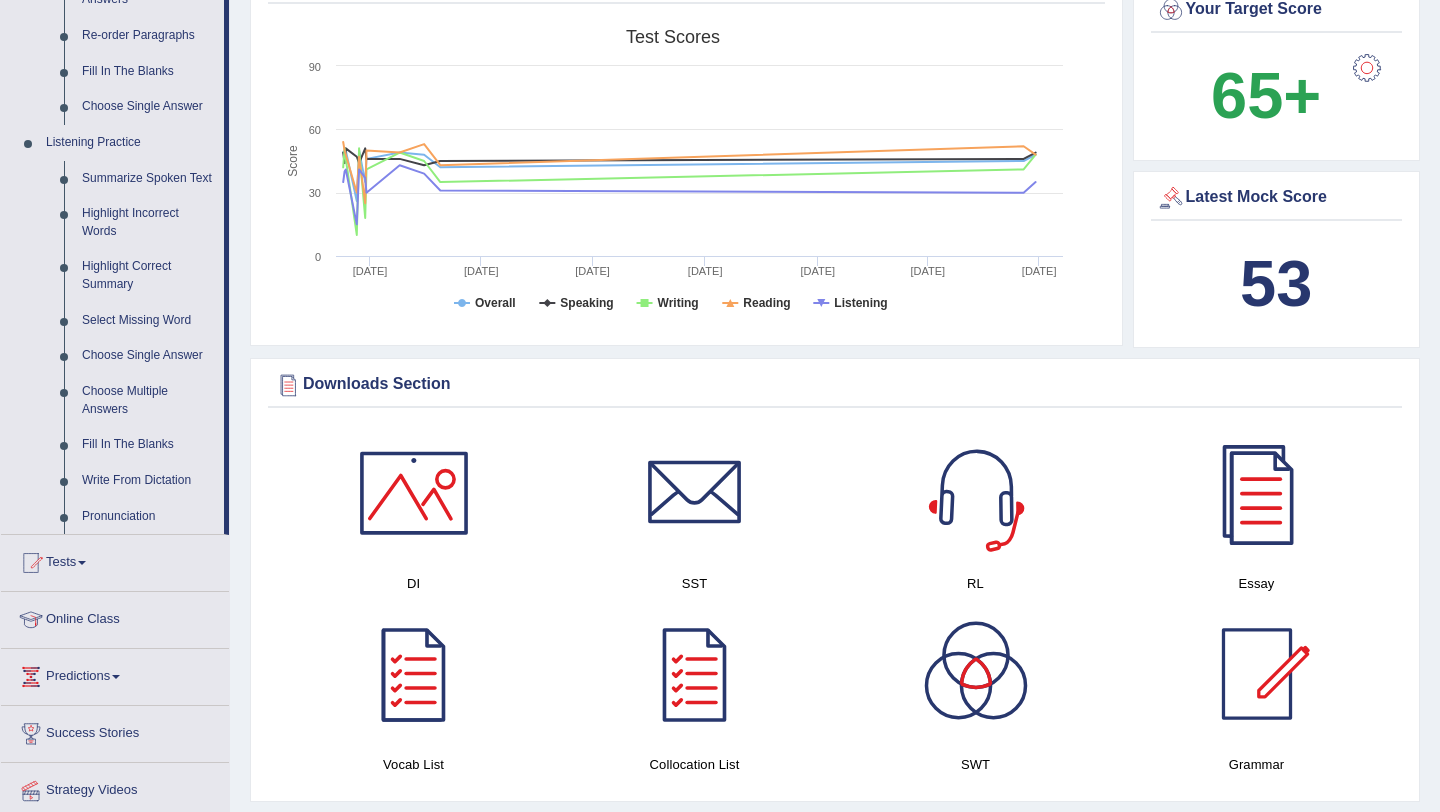 click on "53" at bounding box center [1276, 283] 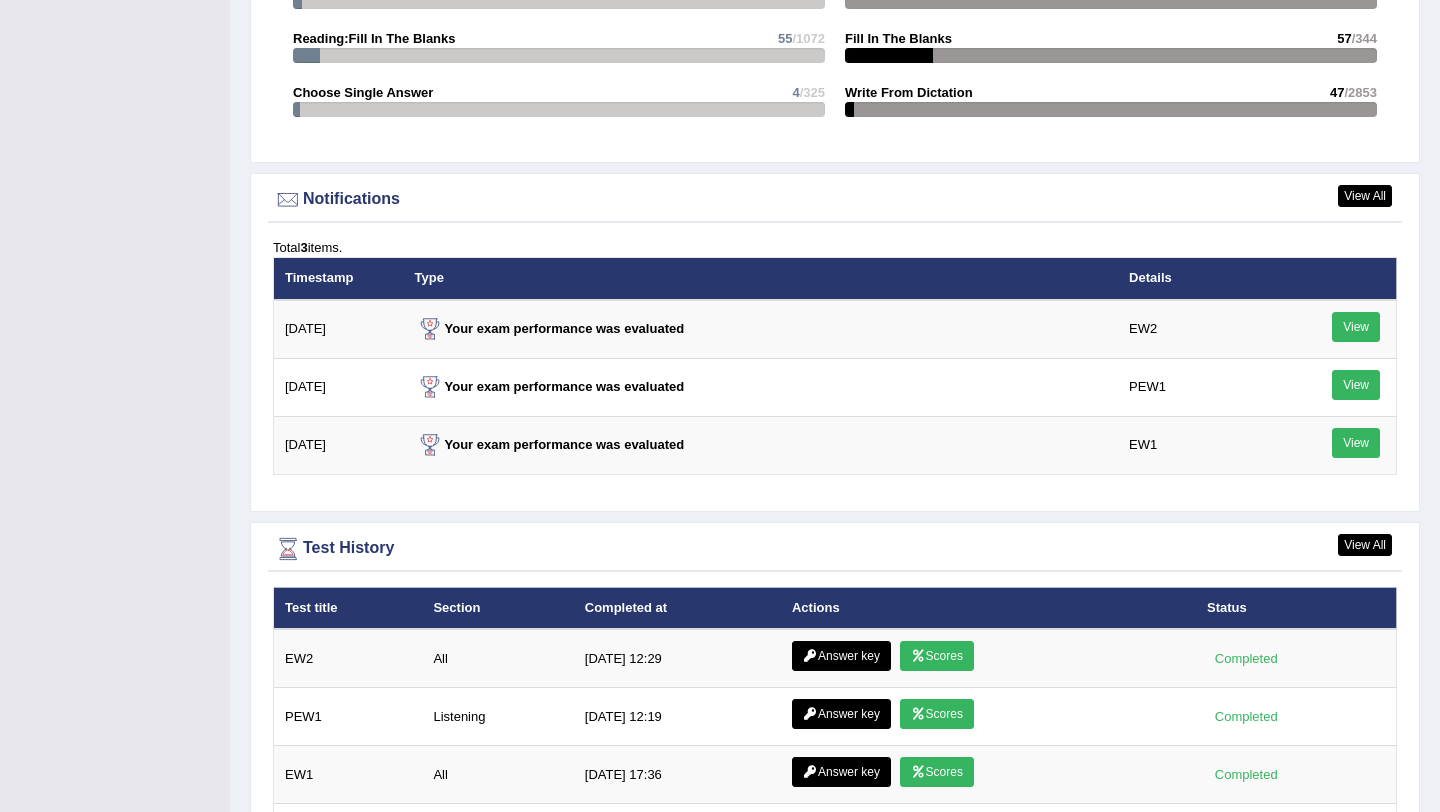 scroll, scrollTop: 2166, scrollLeft: 0, axis: vertical 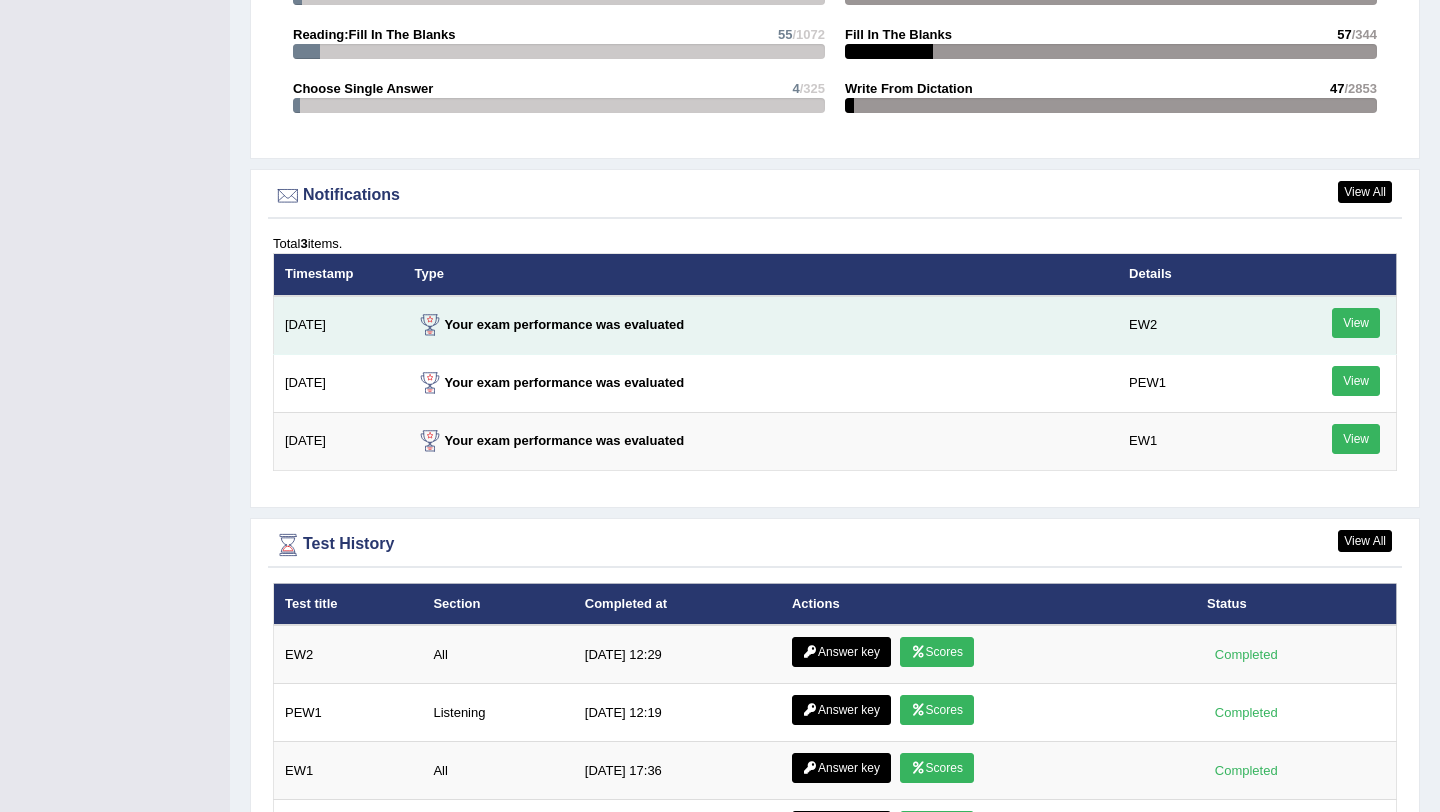click on "View" at bounding box center [1356, 323] 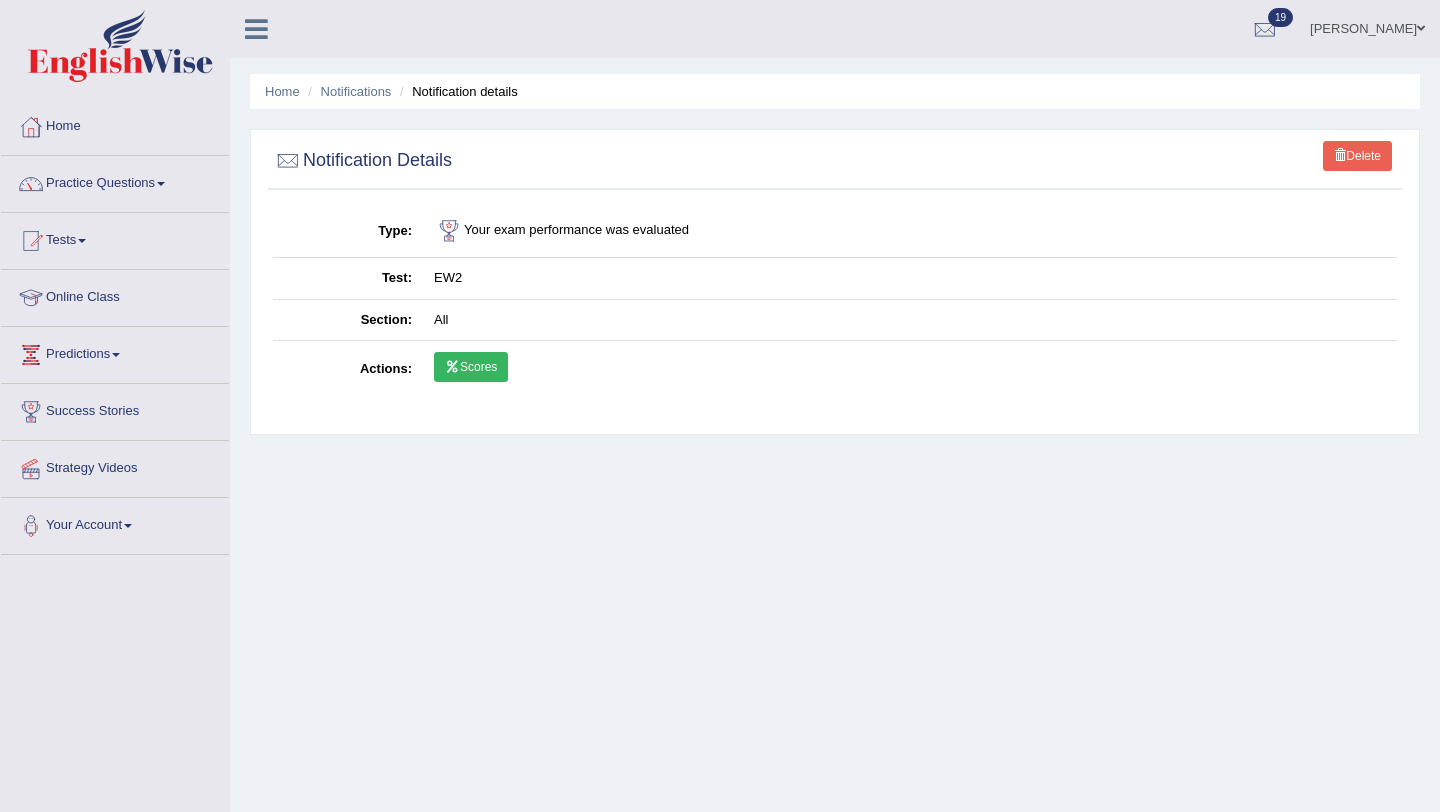 scroll, scrollTop: 0, scrollLeft: 0, axis: both 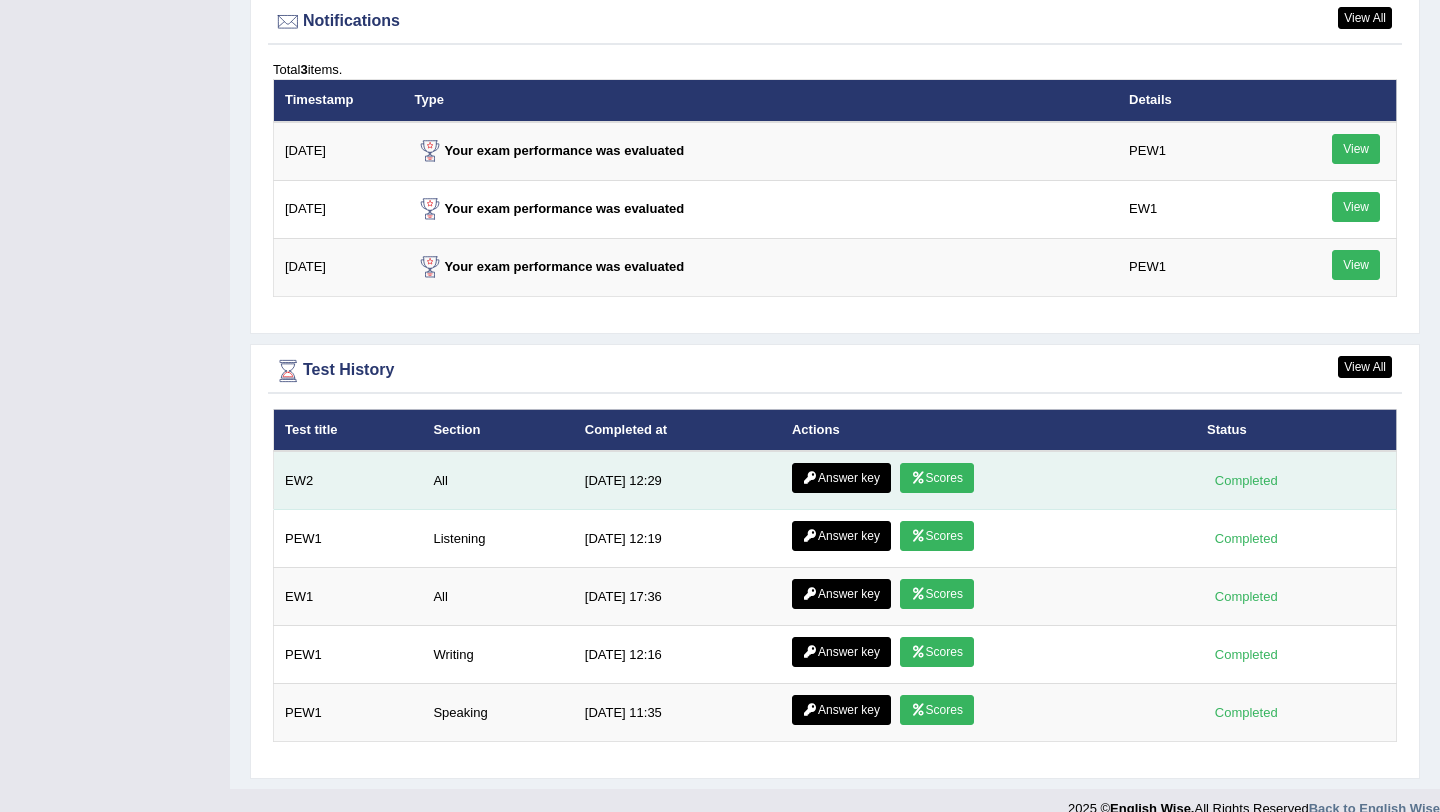 click on "Scores" at bounding box center (937, 478) 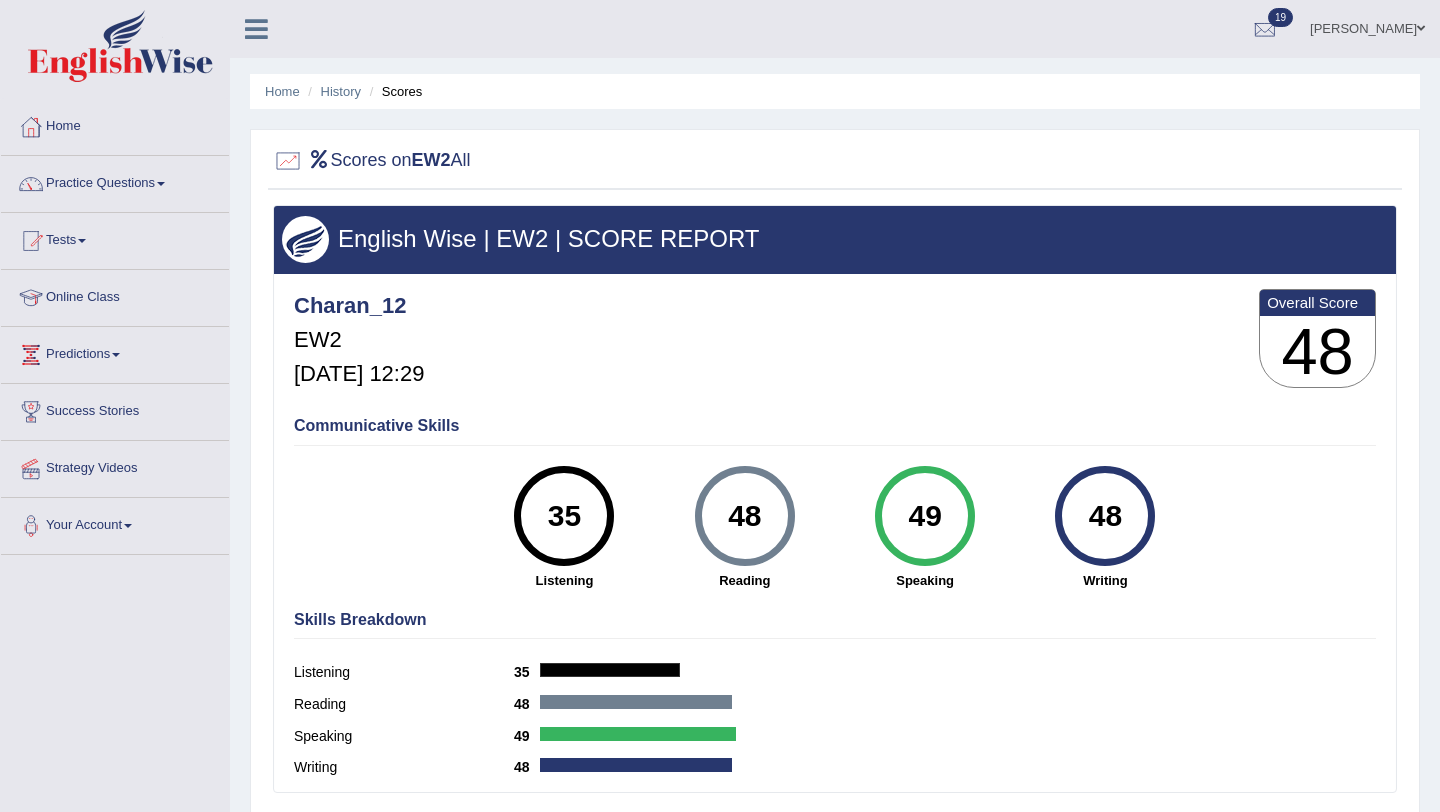 scroll, scrollTop: 0, scrollLeft: 0, axis: both 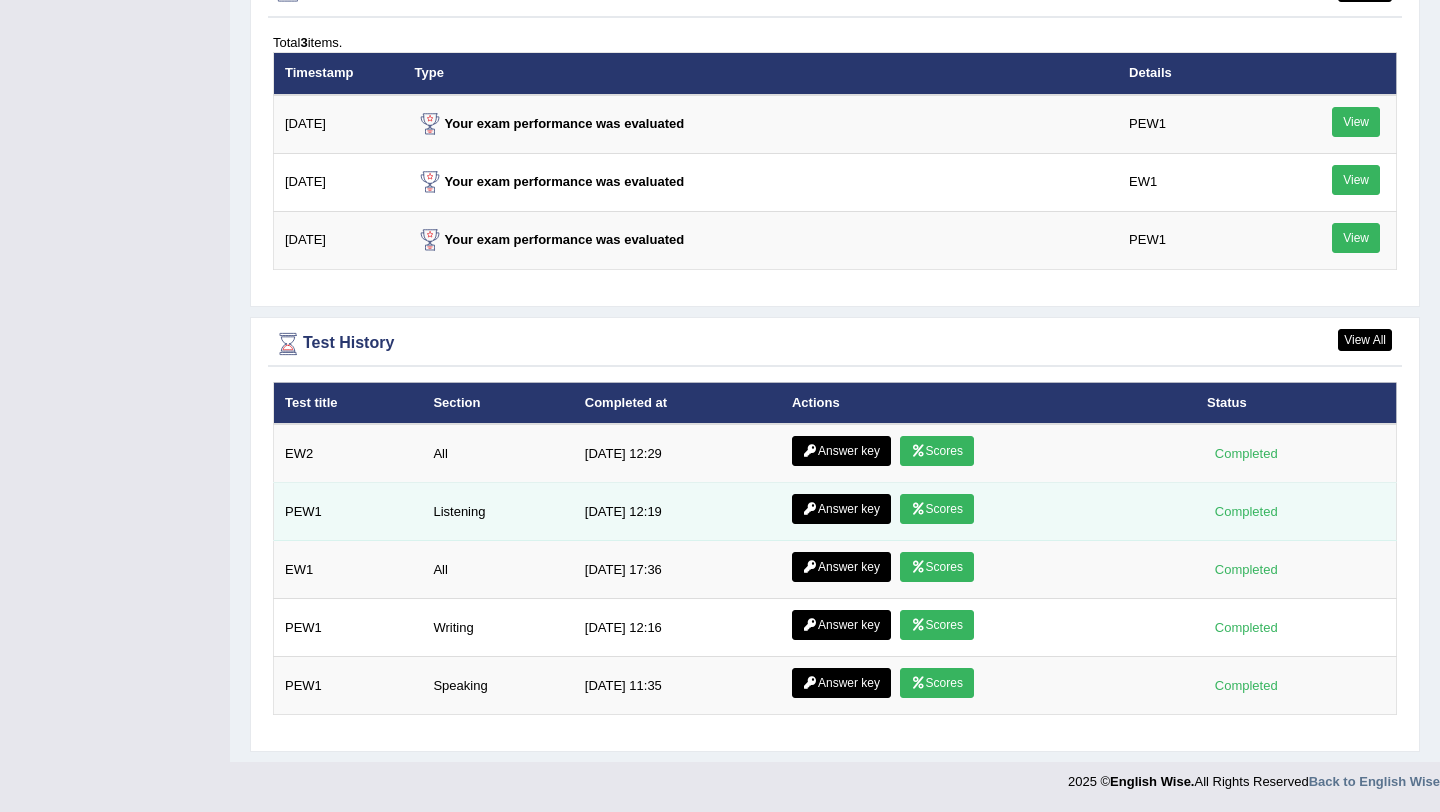 click at bounding box center (918, 509) 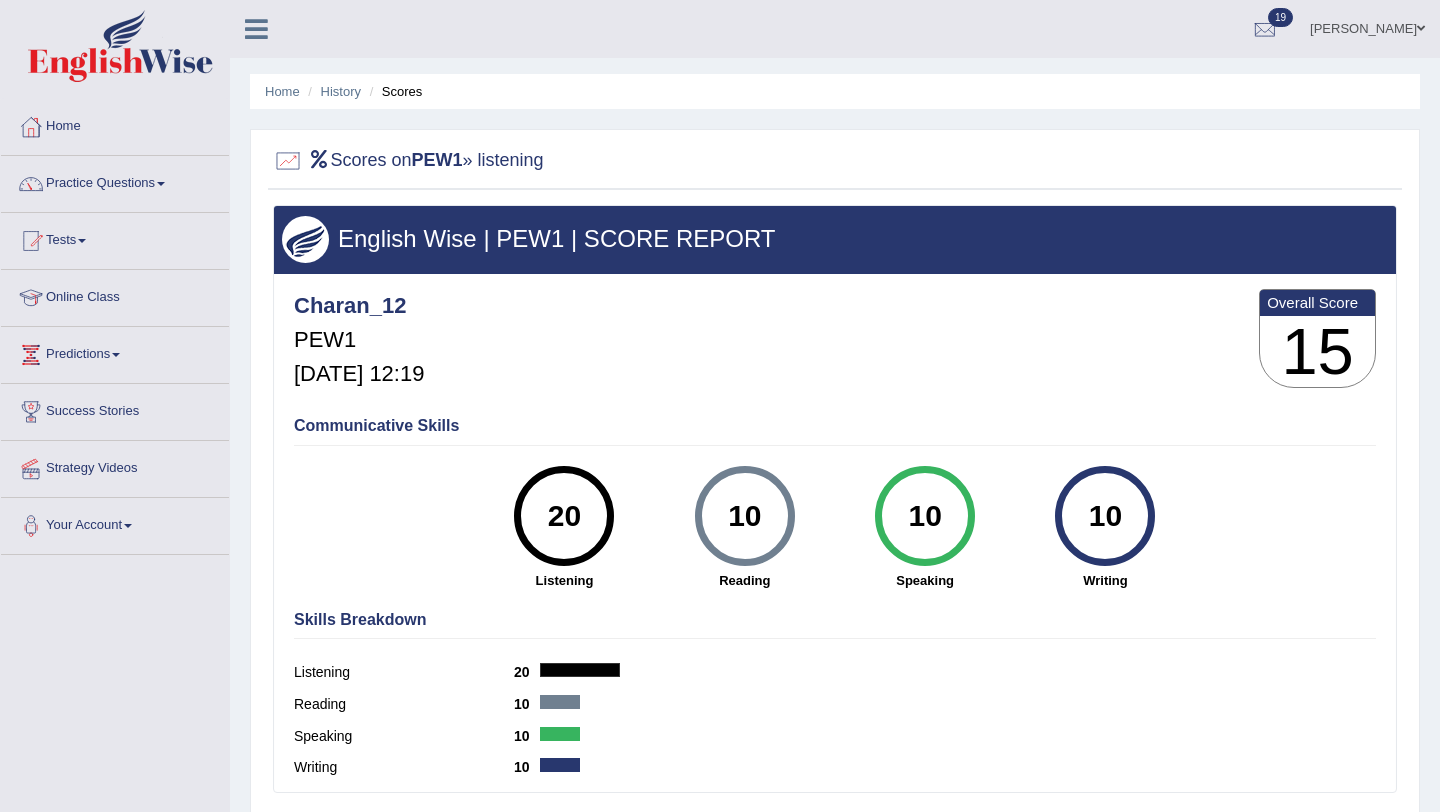 scroll, scrollTop: 0, scrollLeft: 0, axis: both 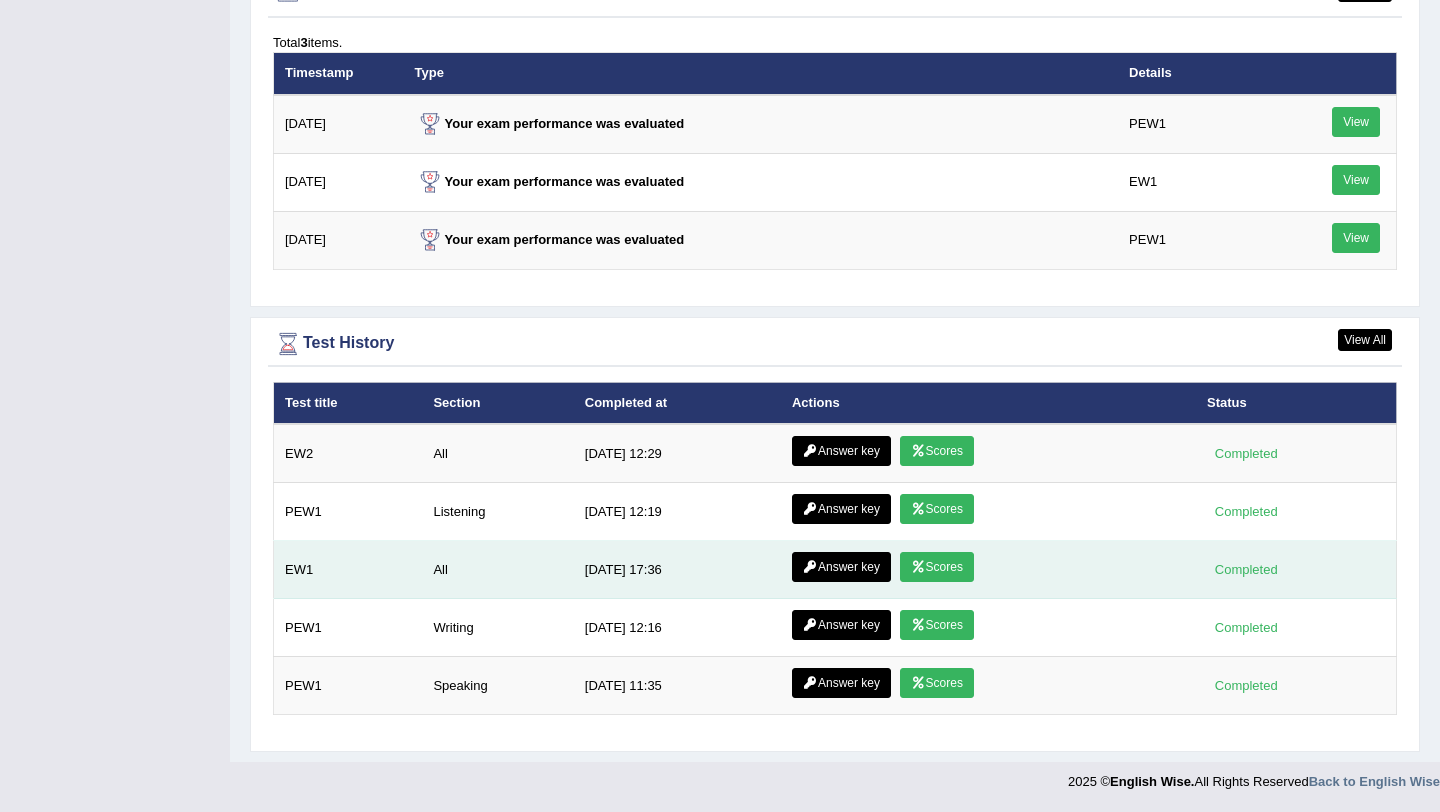 click at bounding box center (918, 567) 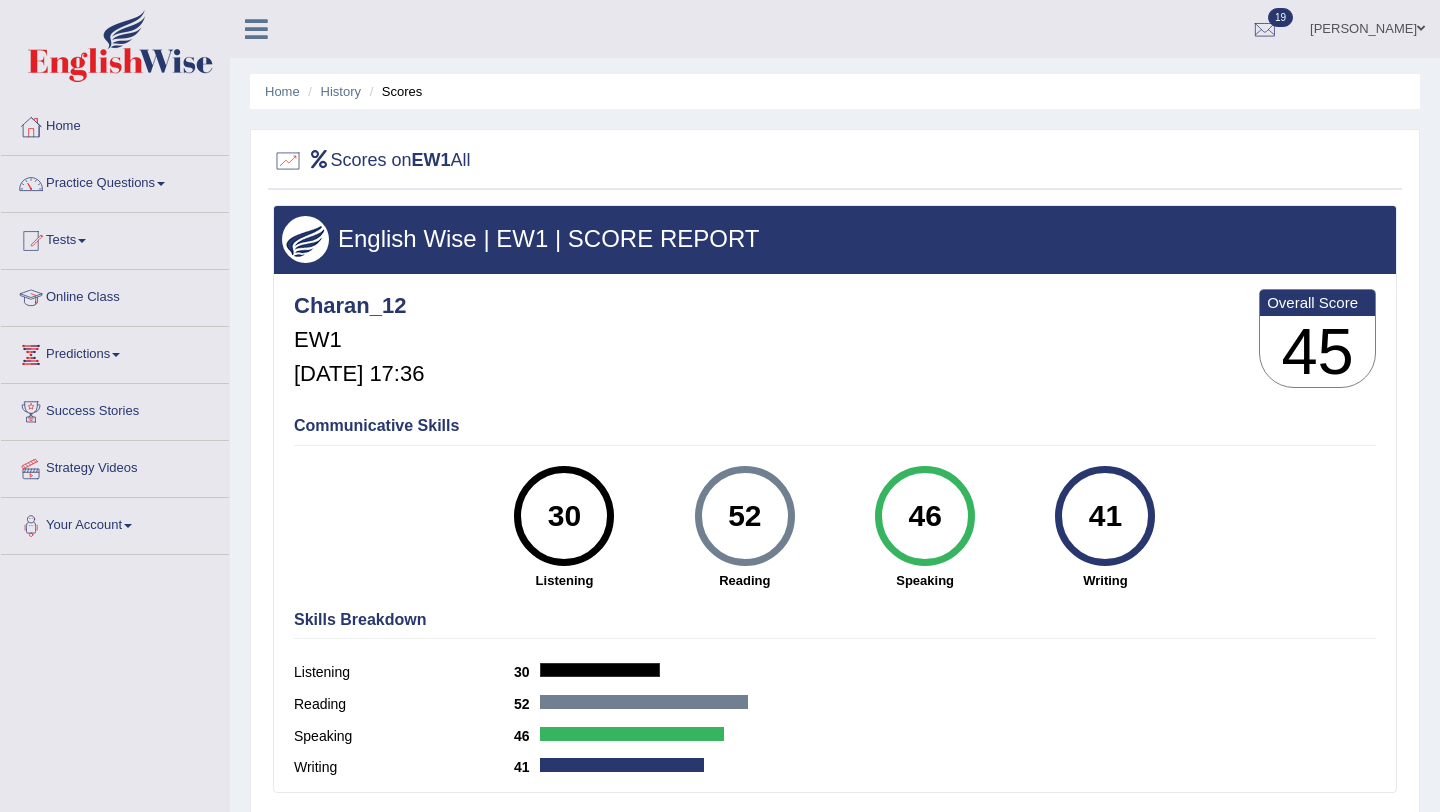 scroll, scrollTop: 0, scrollLeft: 0, axis: both 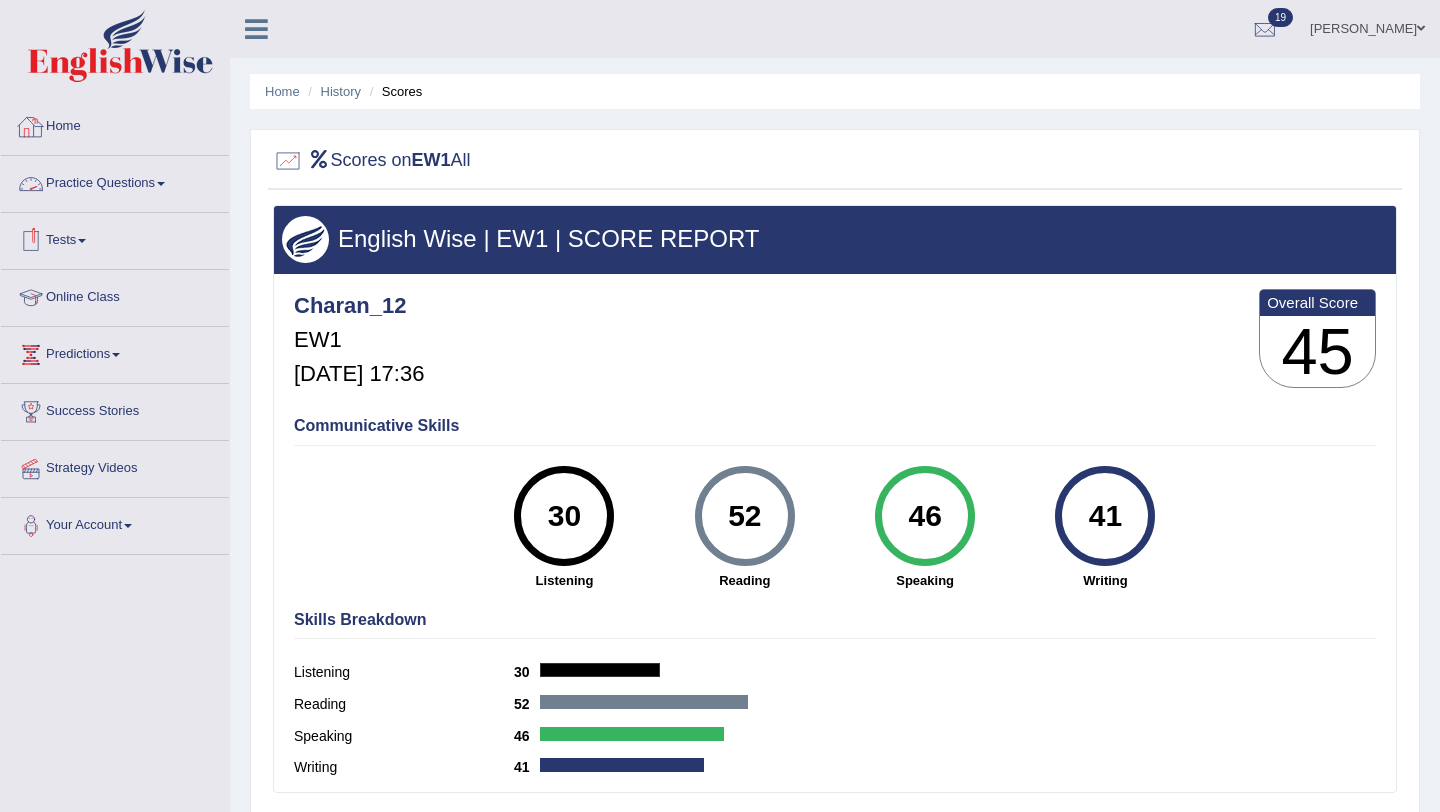 click on "Home" at bounding box center (115, 124) 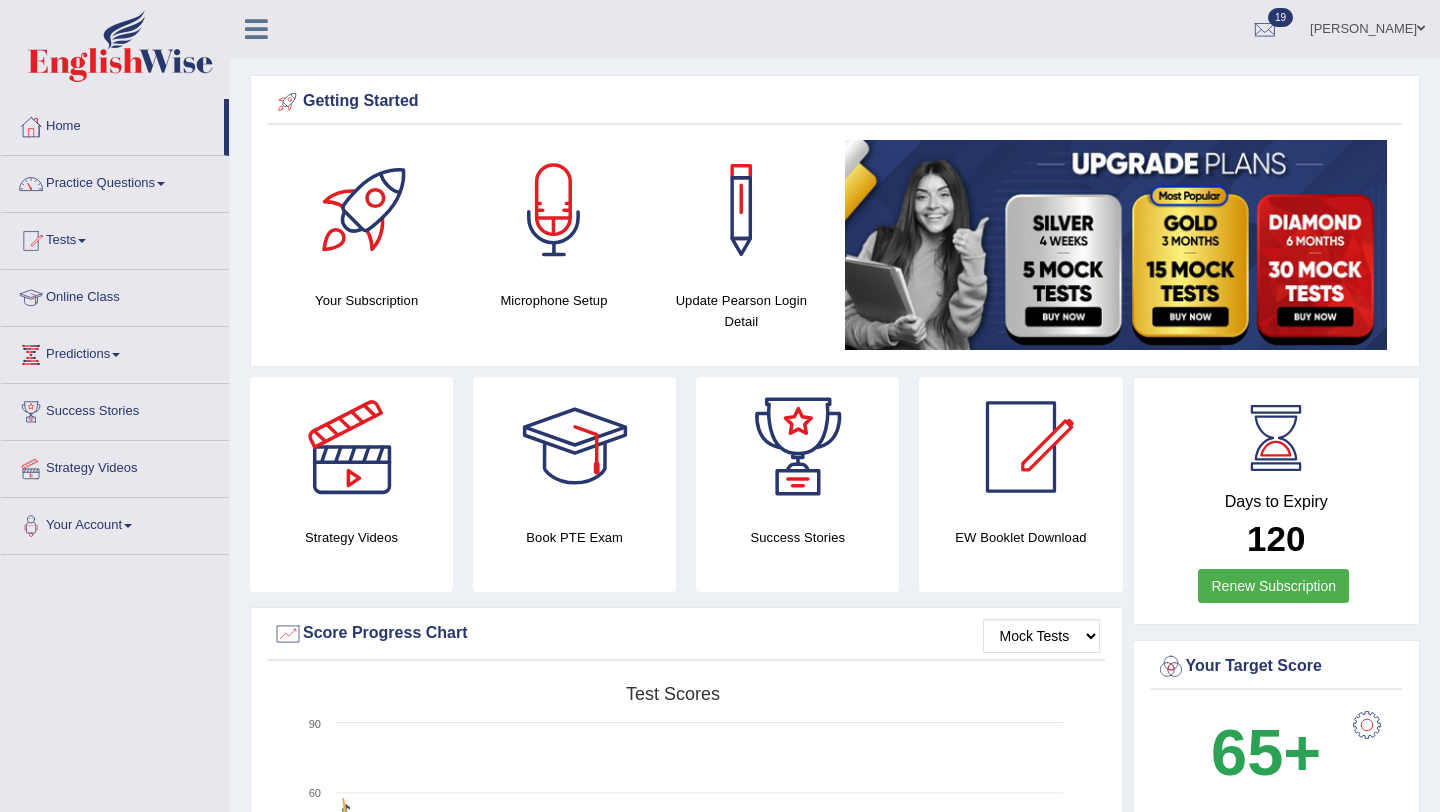 scroll, scrollTop: 0, scrollLeft: 0, axis: both 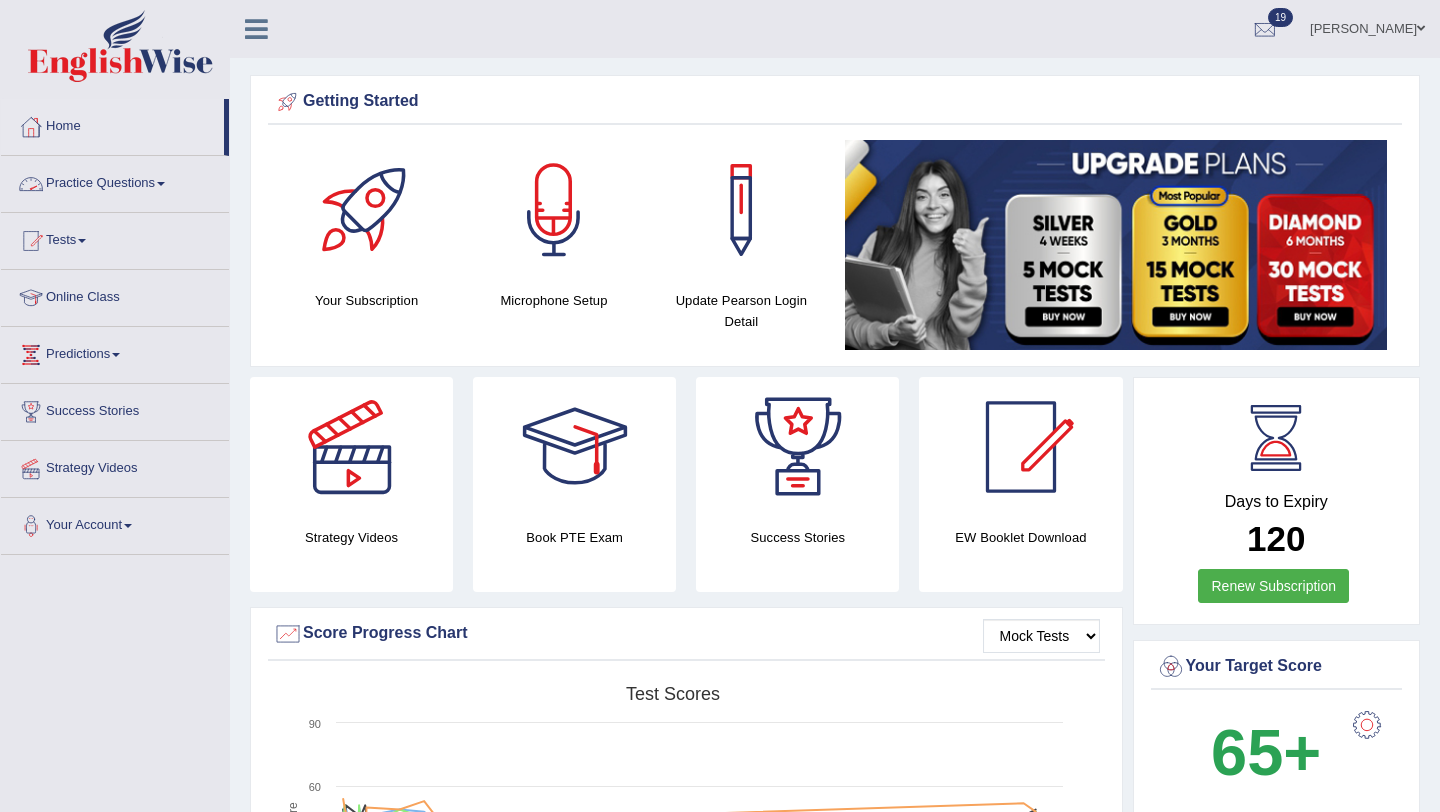 click on "Practice Questions" at bounding box center (115, 181) 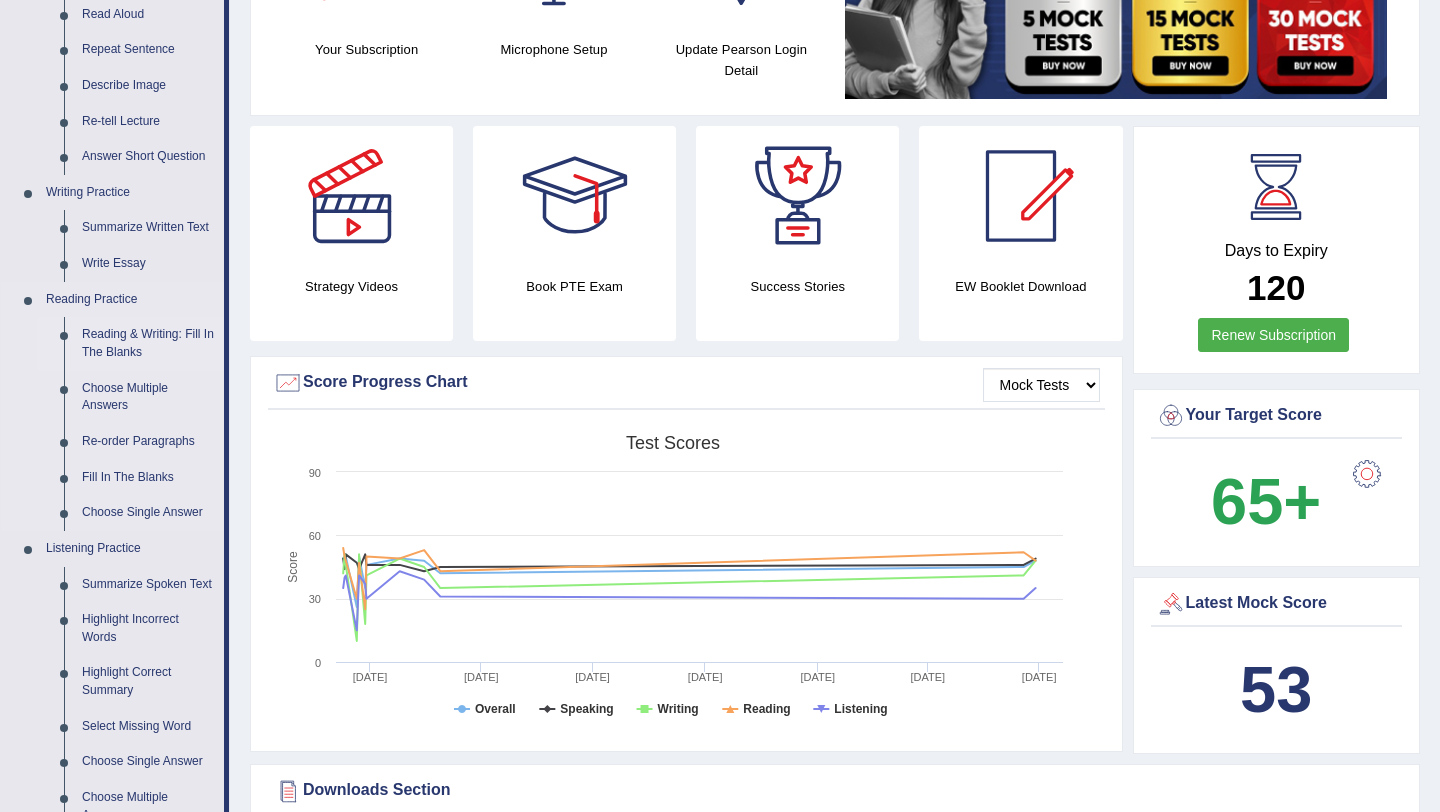 scroll, scrollTop: 257, scrollLeft: 0, axis: vertical 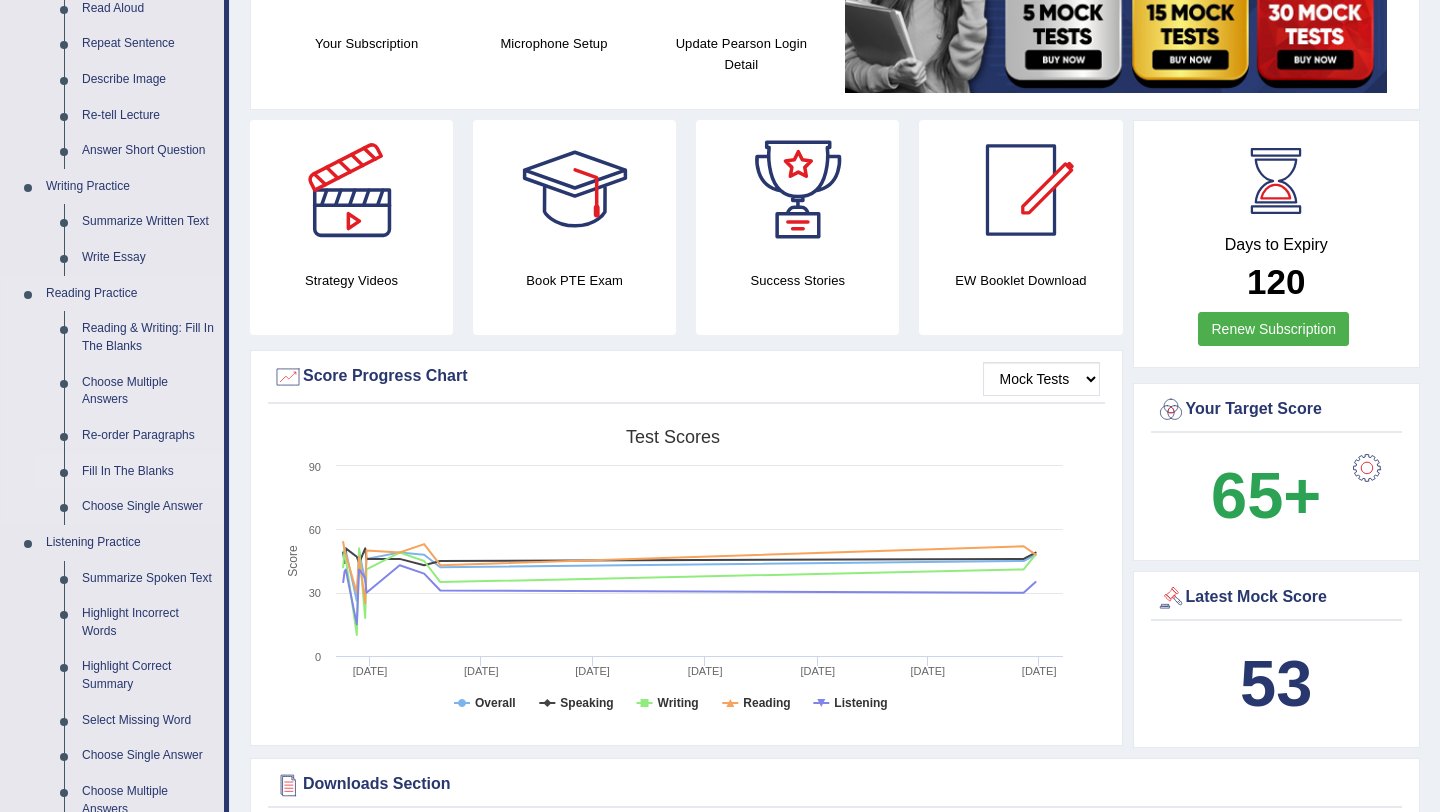 click on "Fill In The Blanks" at bounding box center [148, 472] 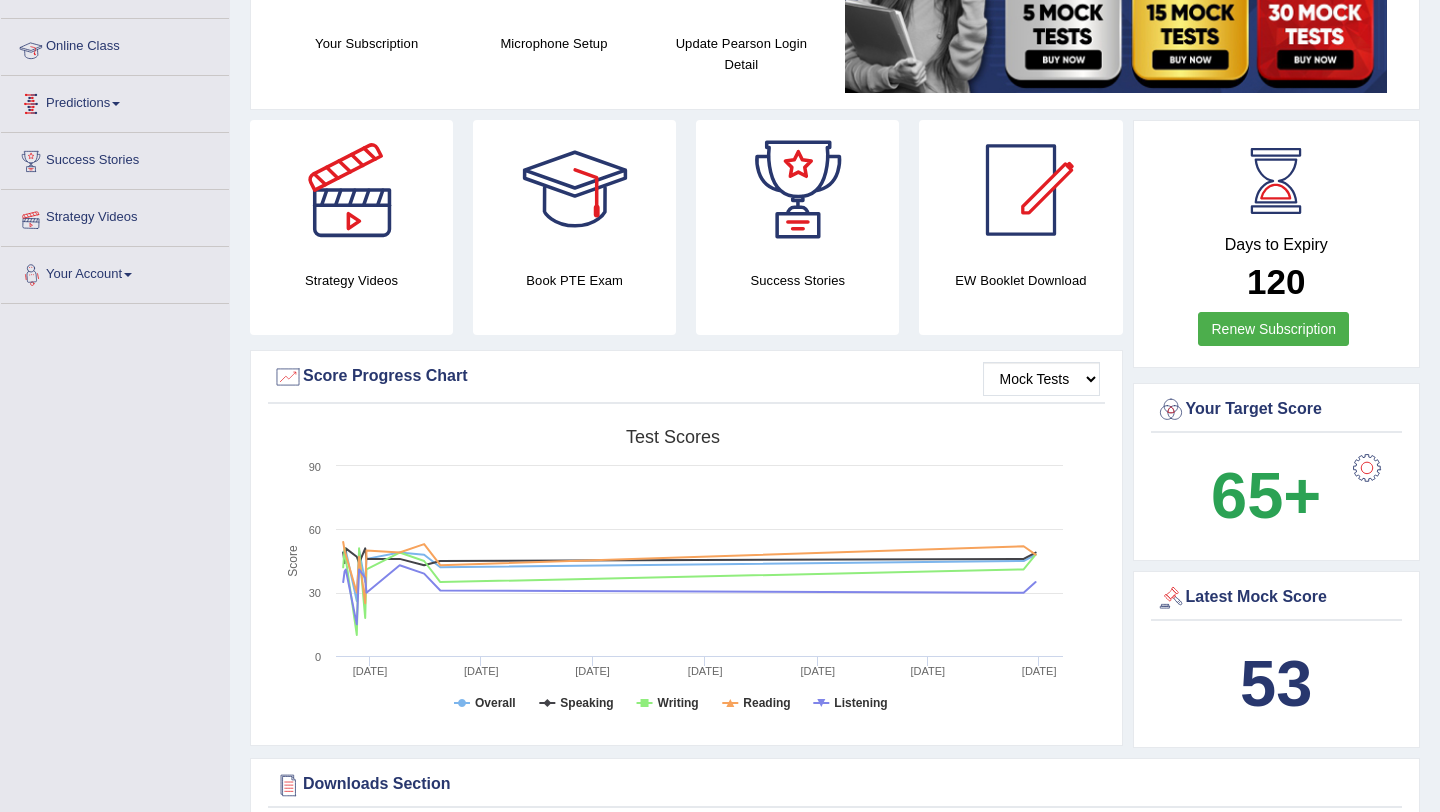 scroll, scrollTop: 345, scrollLeft: 0, axis: vertical 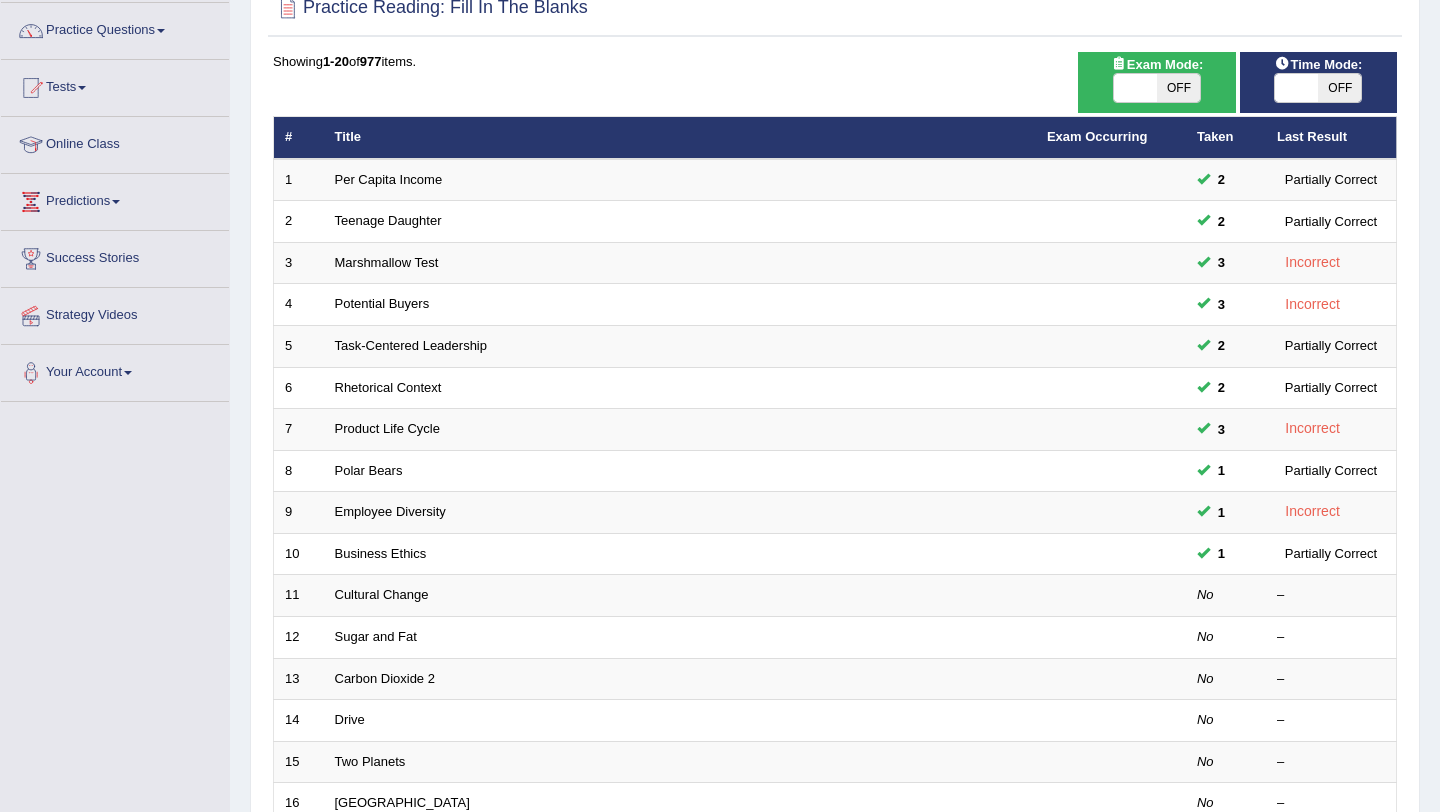 click at bounding box center [1135, 88] 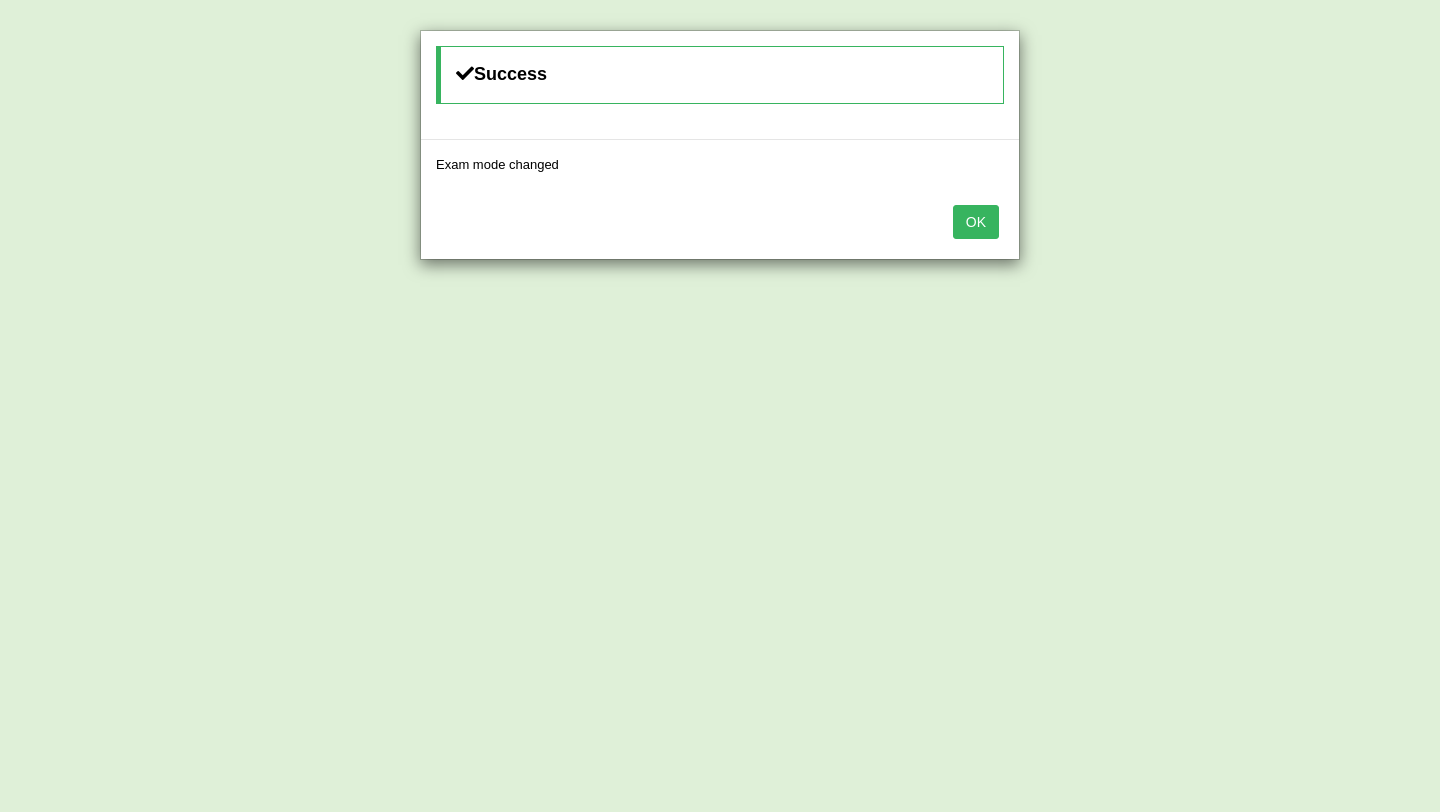 click on "OK" at bounding box center [976, 222] 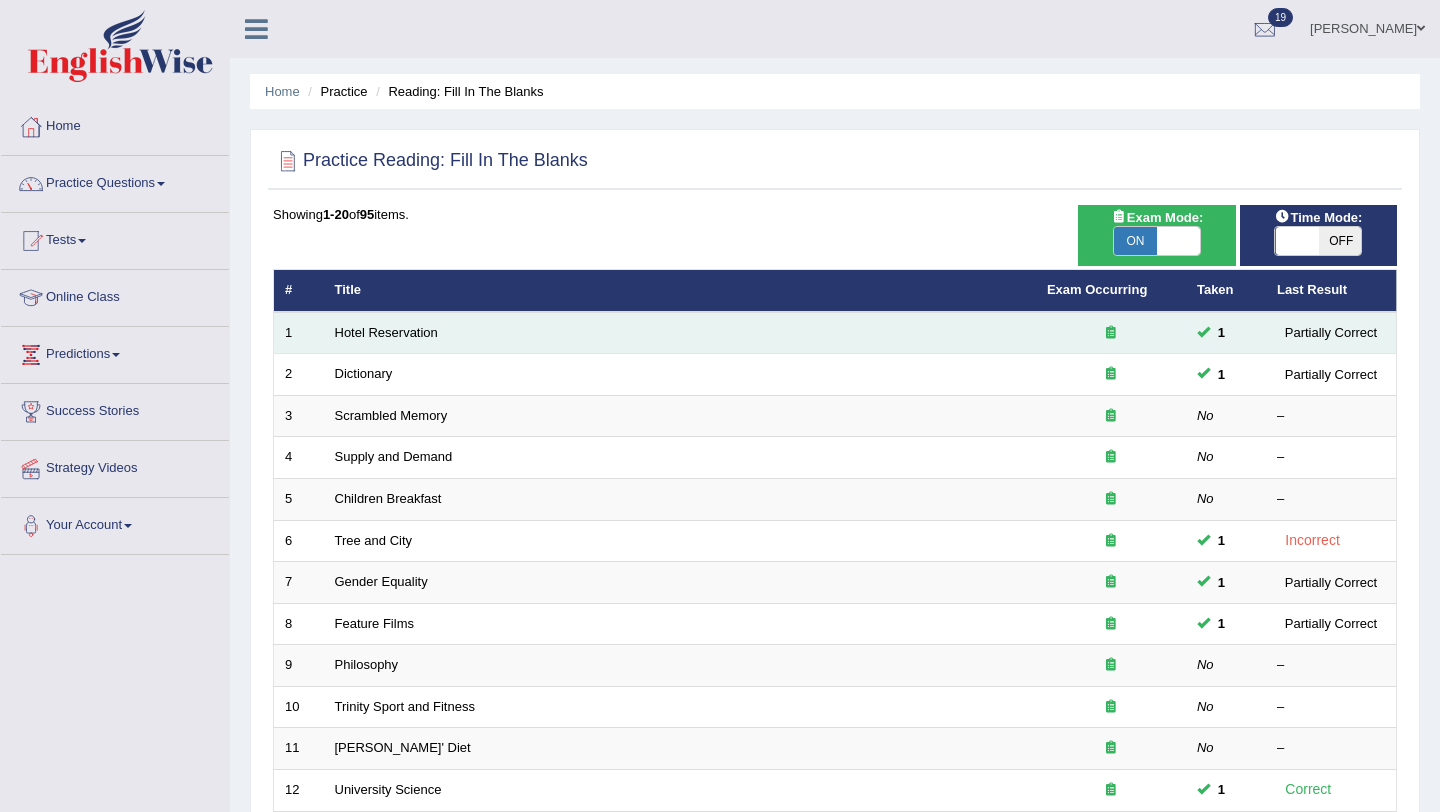 scroll, scrollTop: 153, scrollLeft: 0, axis: vertical 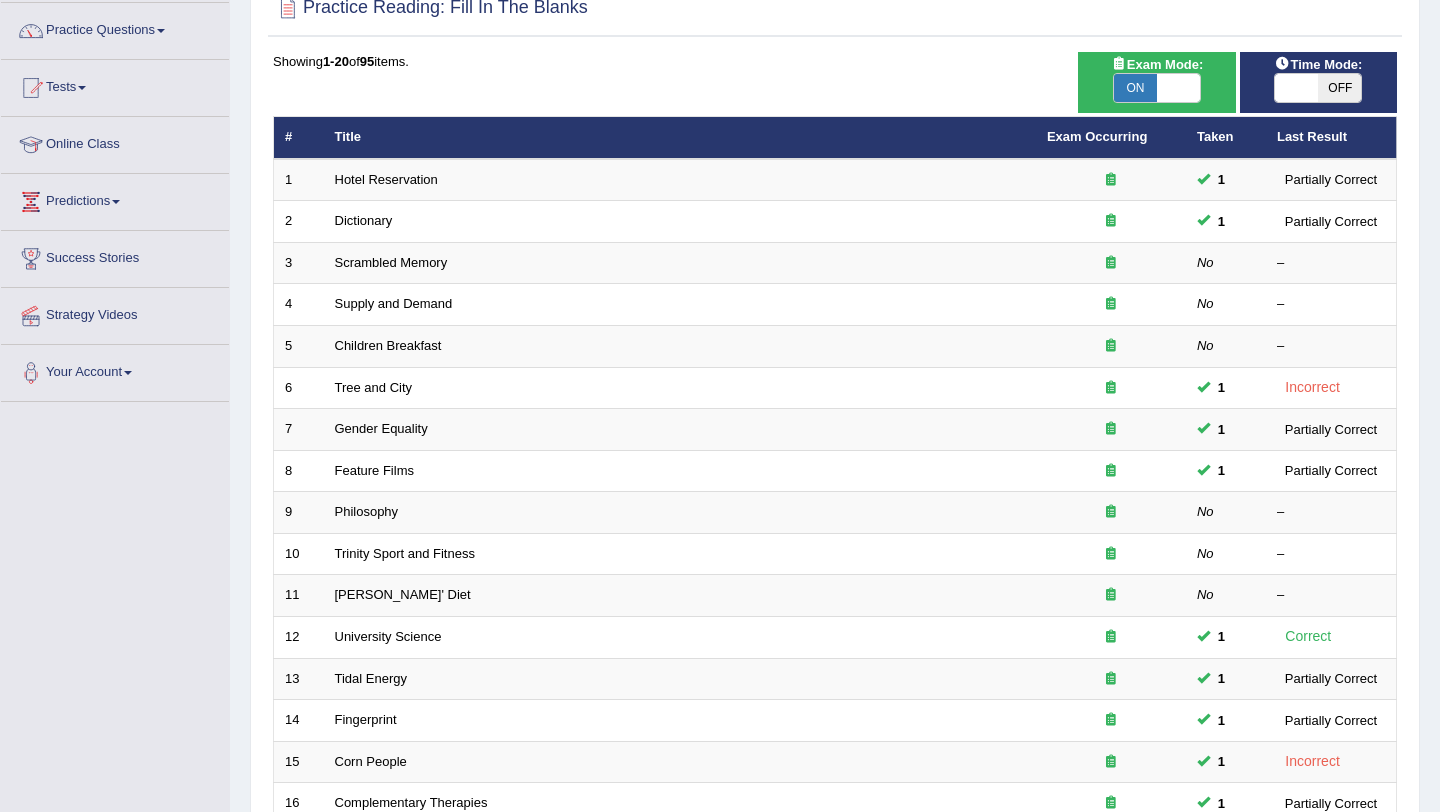 click at bounding box center (1296, 88) 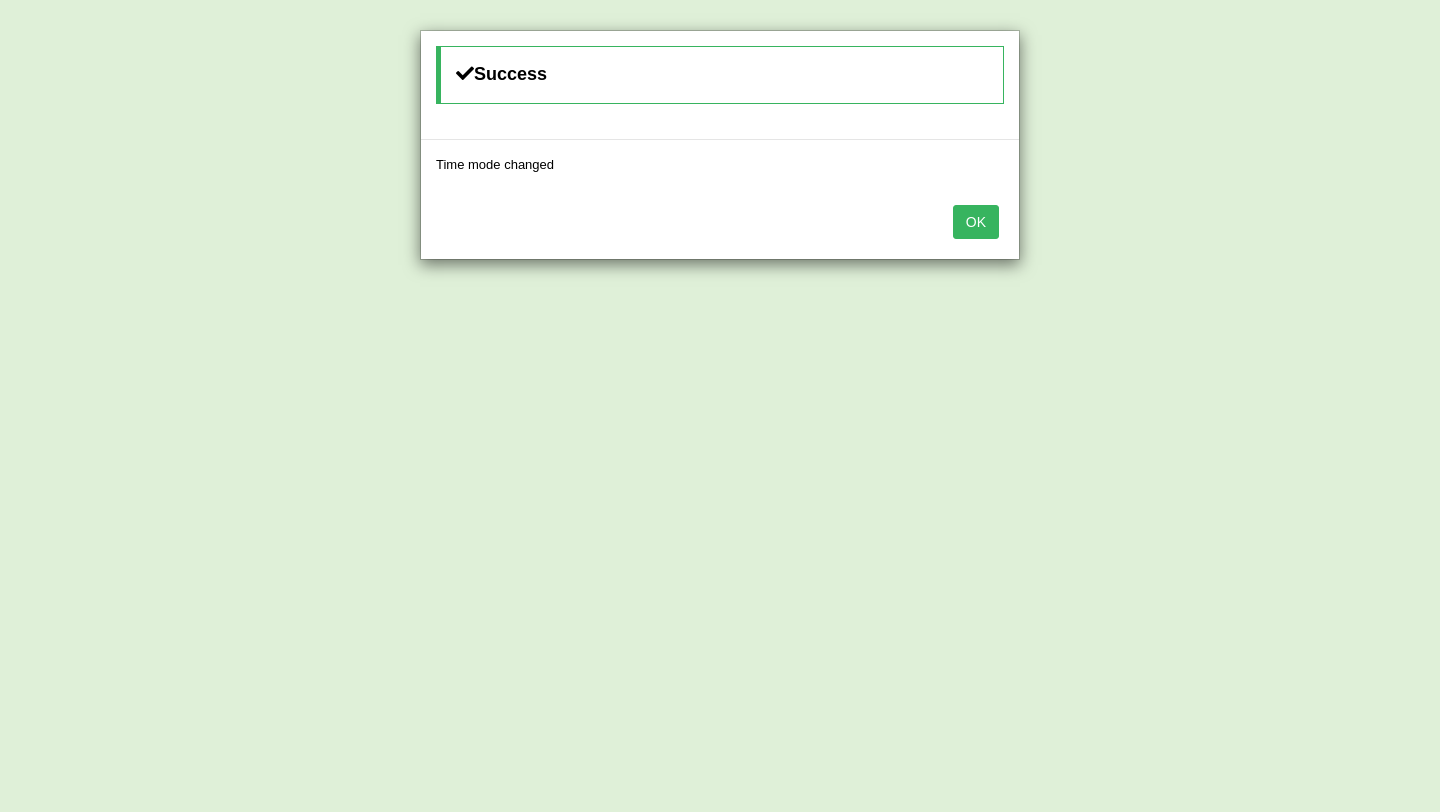 click on "OK" at bounding box center [976, 222] 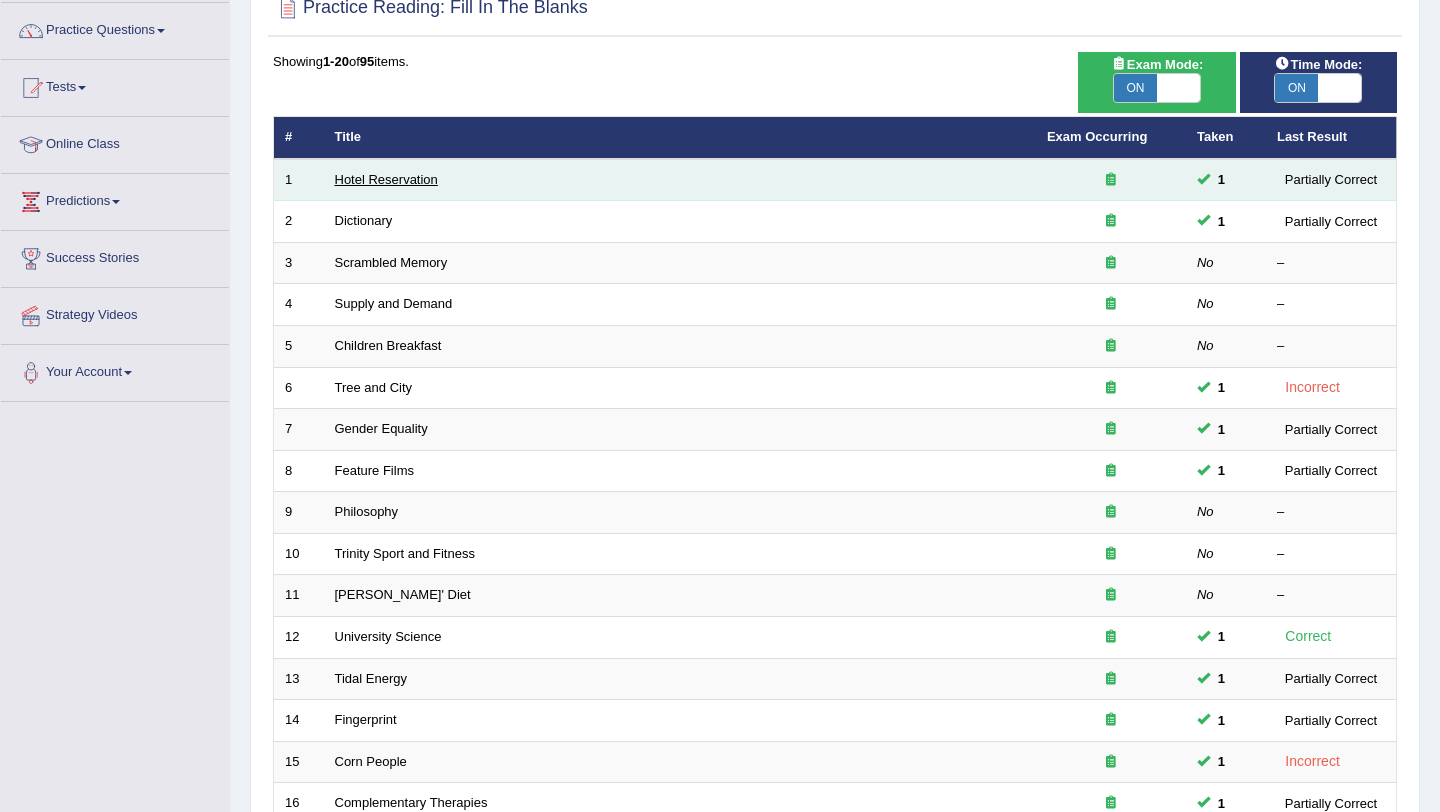 click on "Hotel Reservation" at bounding box center (386, 179) 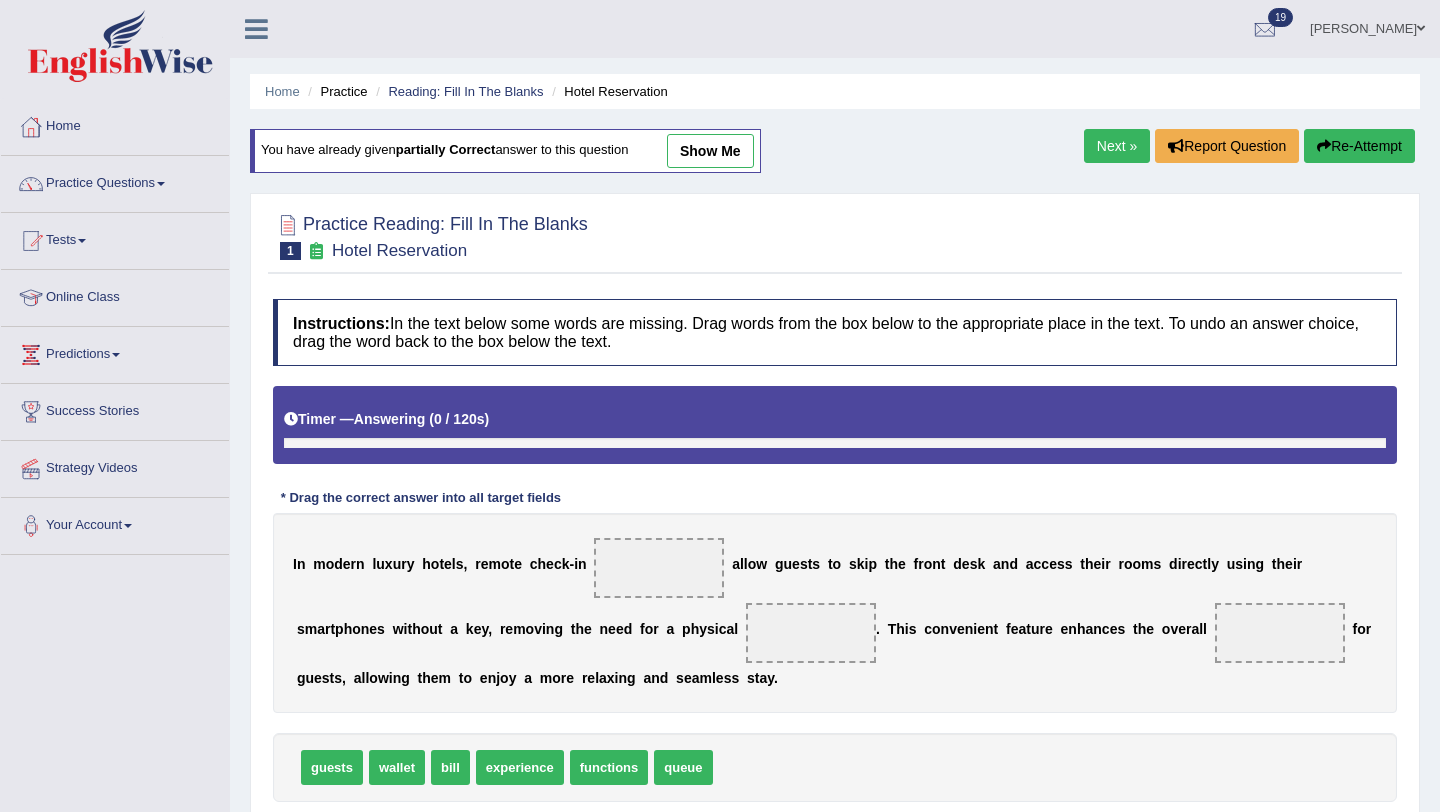scroll, scrollTop: 0, scrollLeft: 0, axis: both 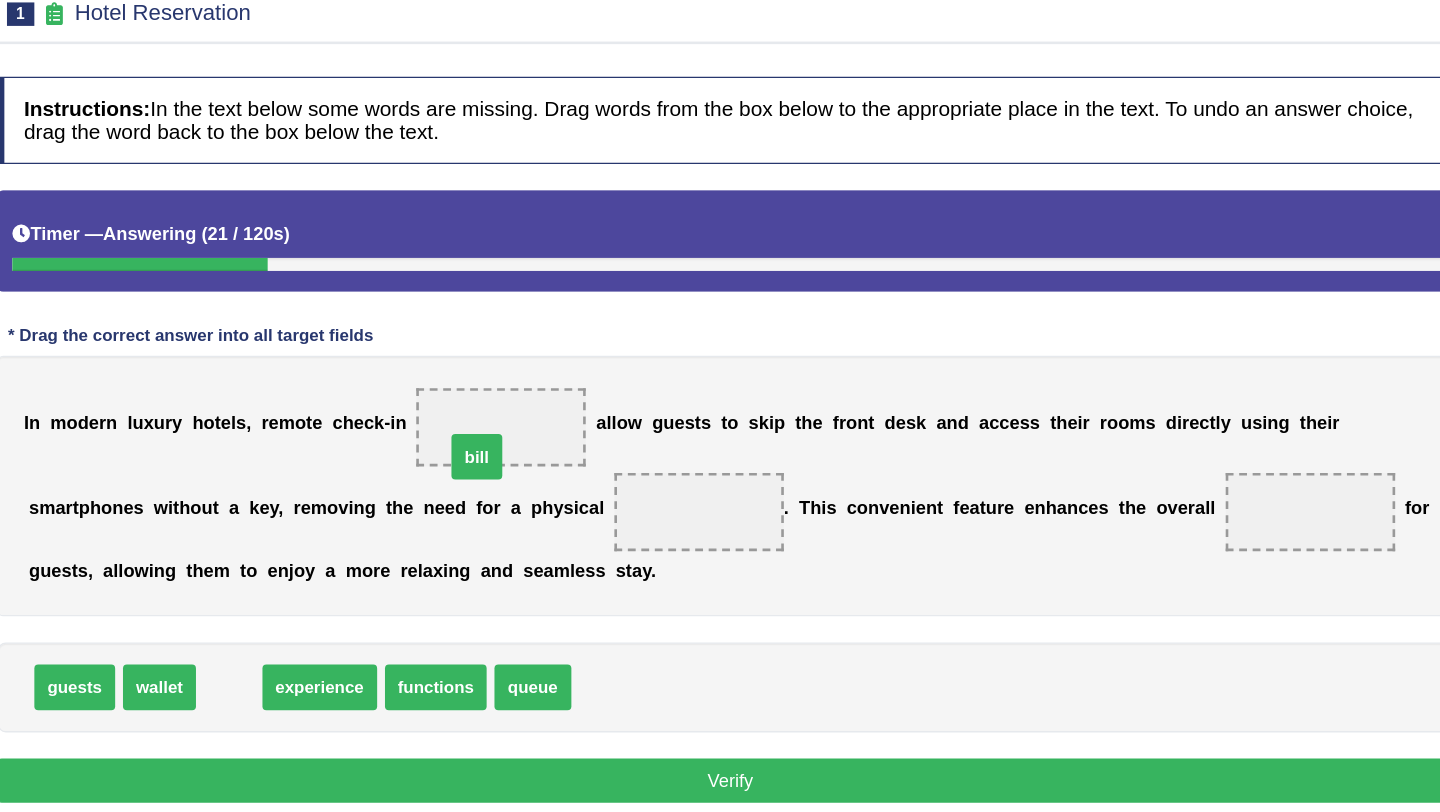 drag, startPoint x: 451, startPoint y: 541, endPoint x: 641, endPoint y: 364, distance: 259.67096 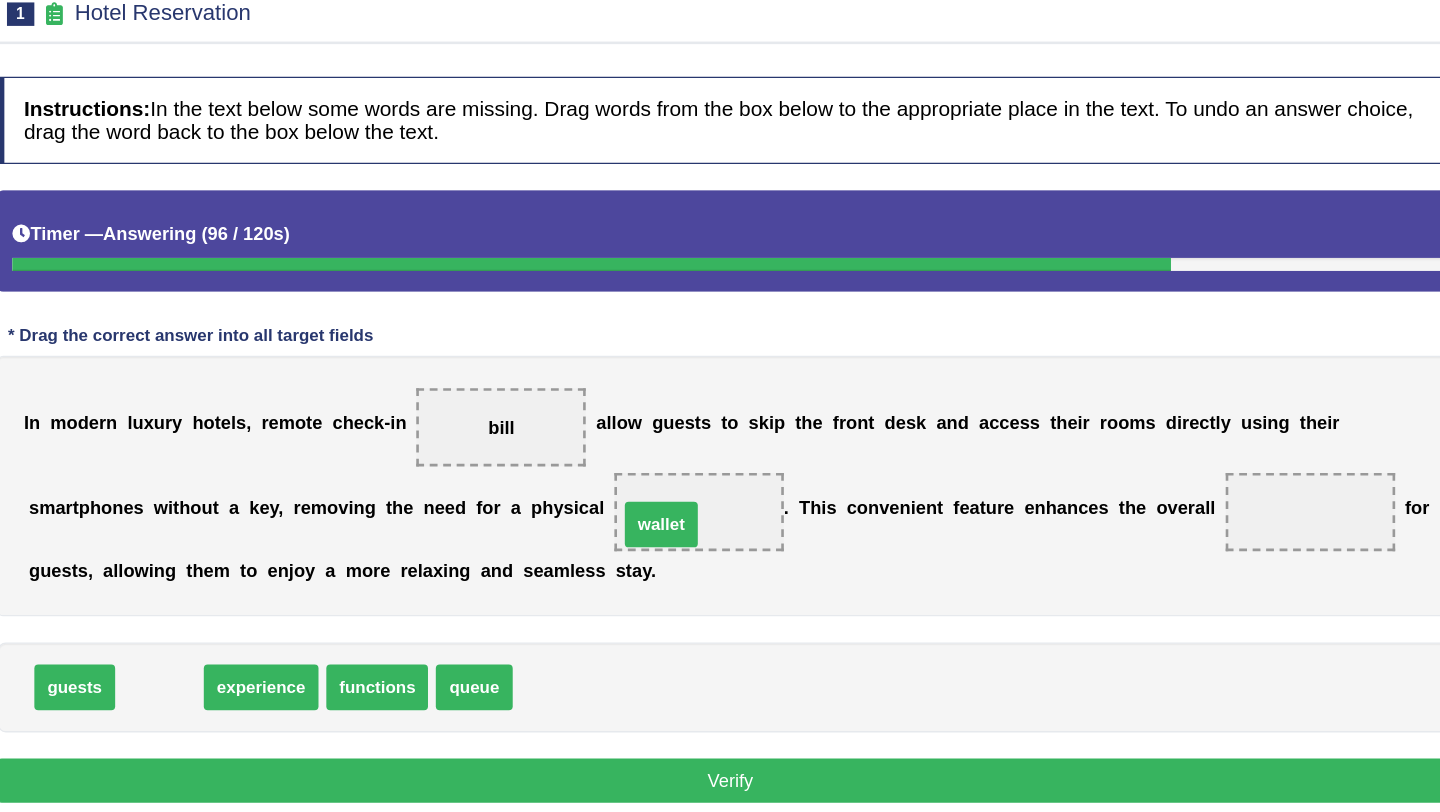 drag, startPoint x: 387, startPoint y: 533, endPoint x: 773, endPoint y: 408, distance: 405.73514 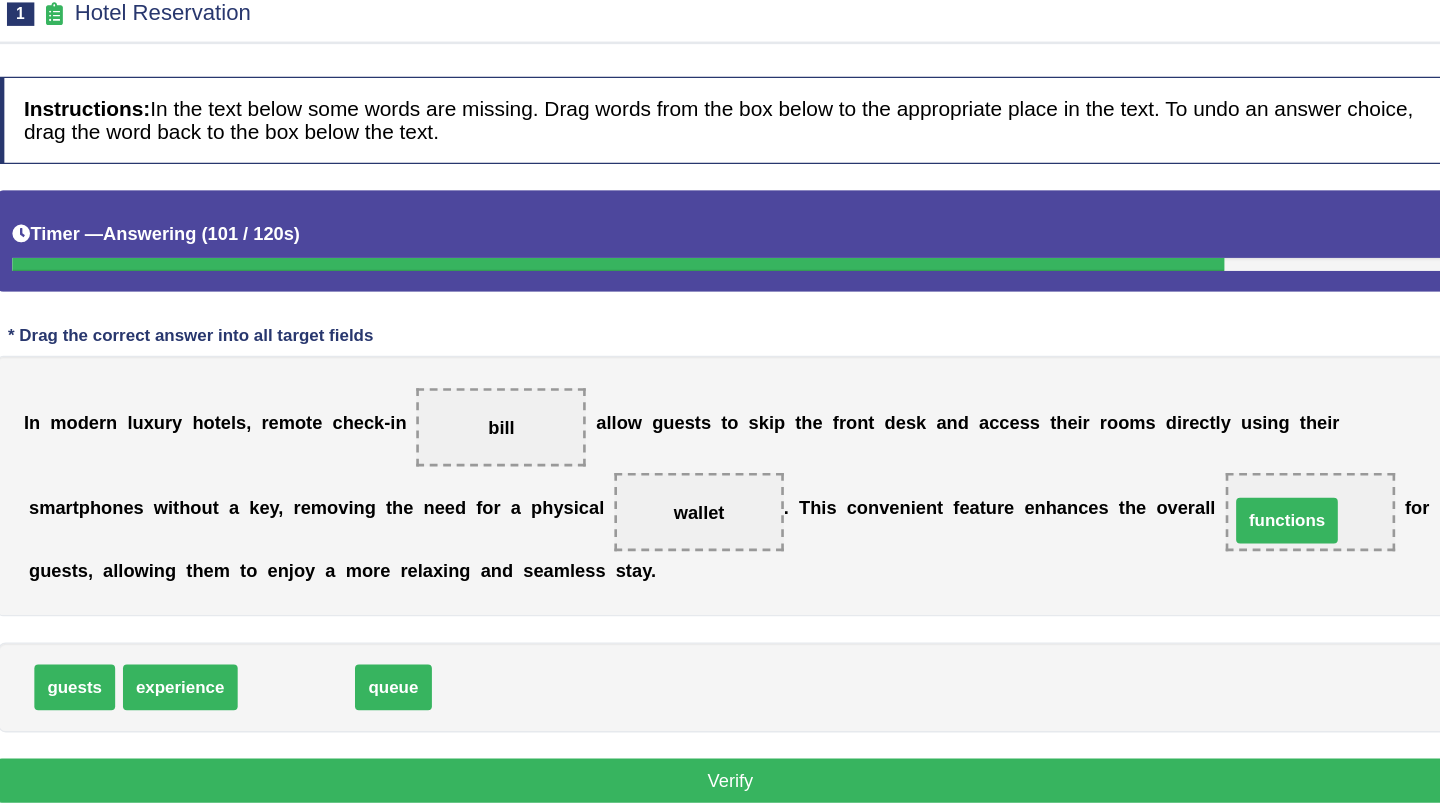 drag, startPoint x: 515, startPoint y: 525, endPoint x: 1276, endPoint y: 397, distance: 771.6897 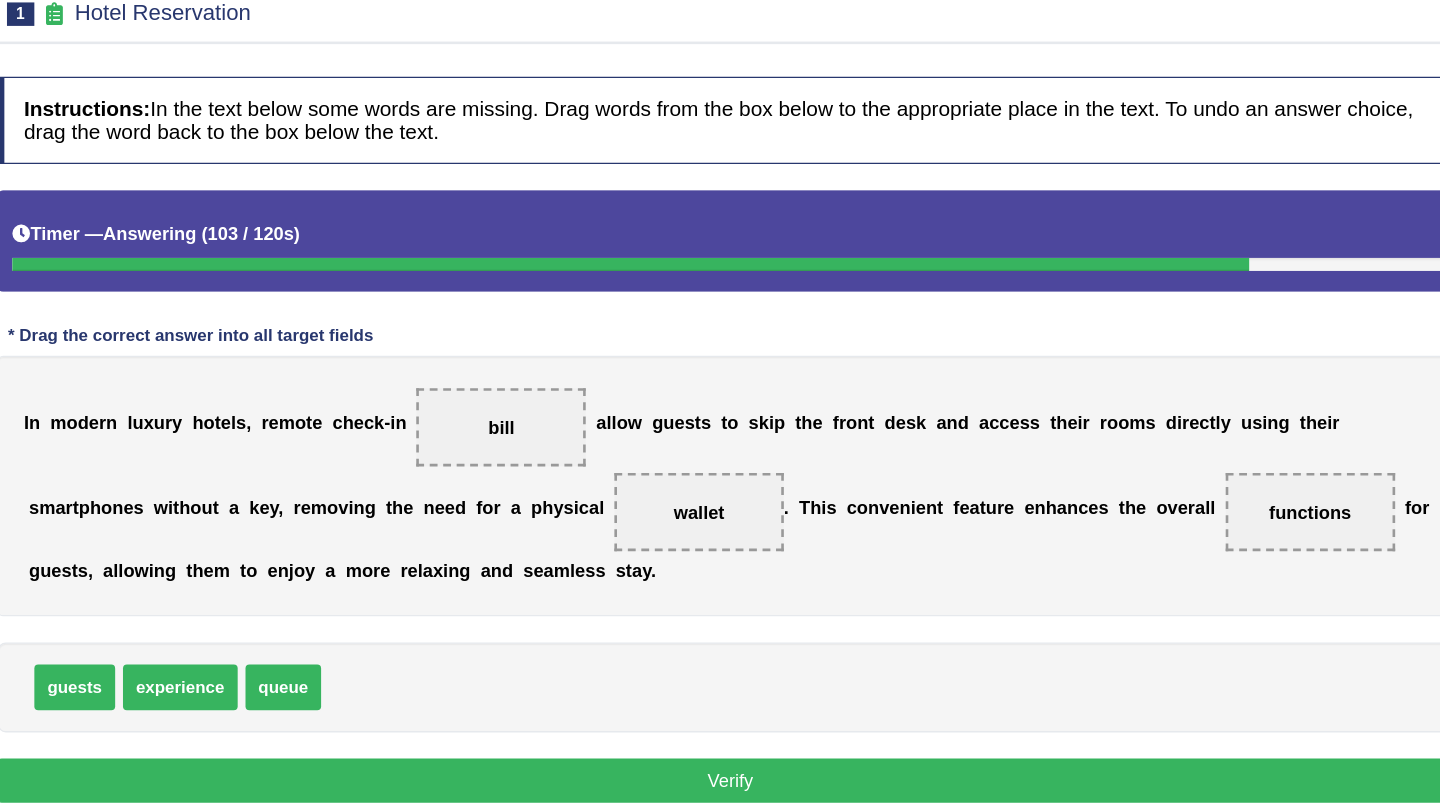 click on "Verify" at bounding box center [835, 601] 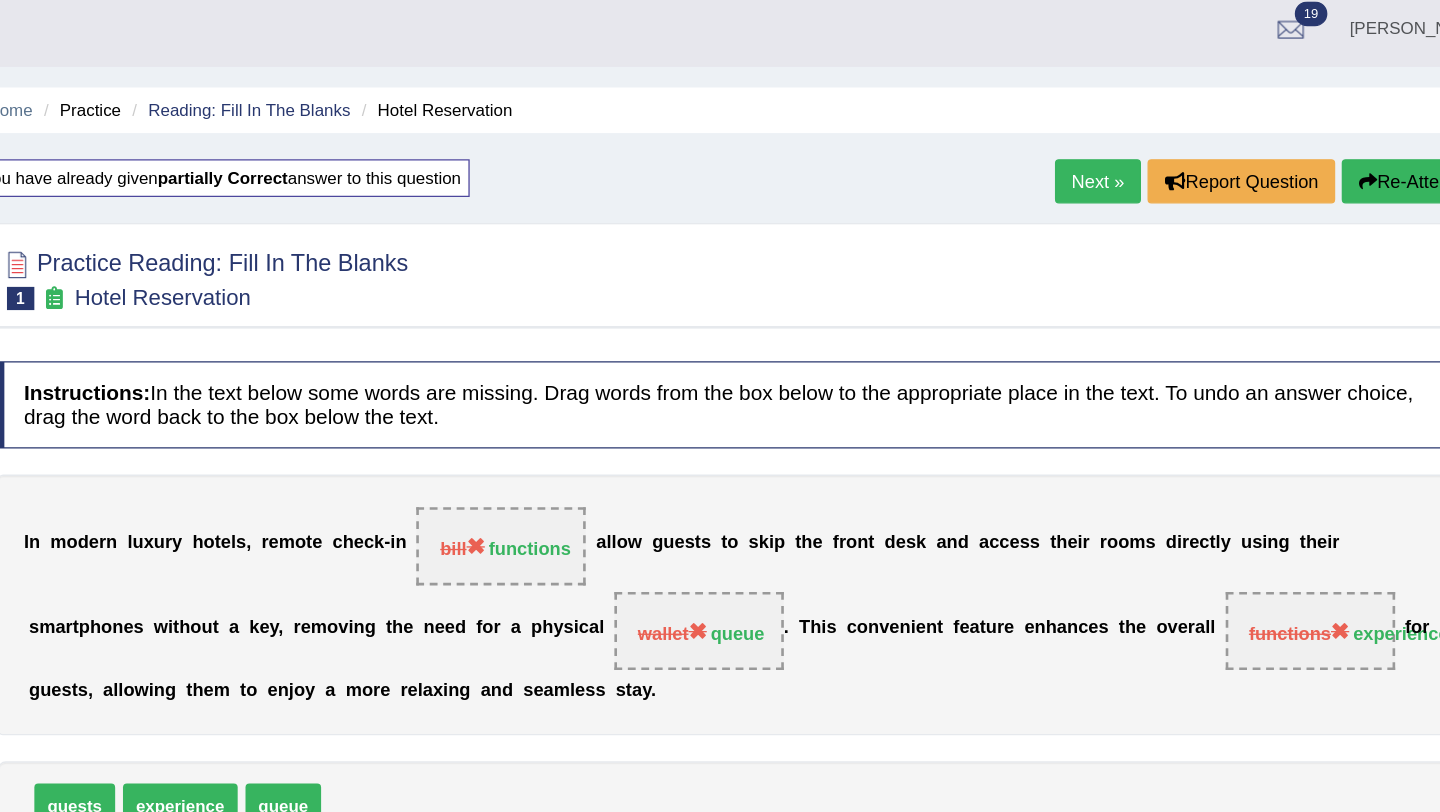 scroll, scrollTop: 0, scrollLeft: 0, axis: both 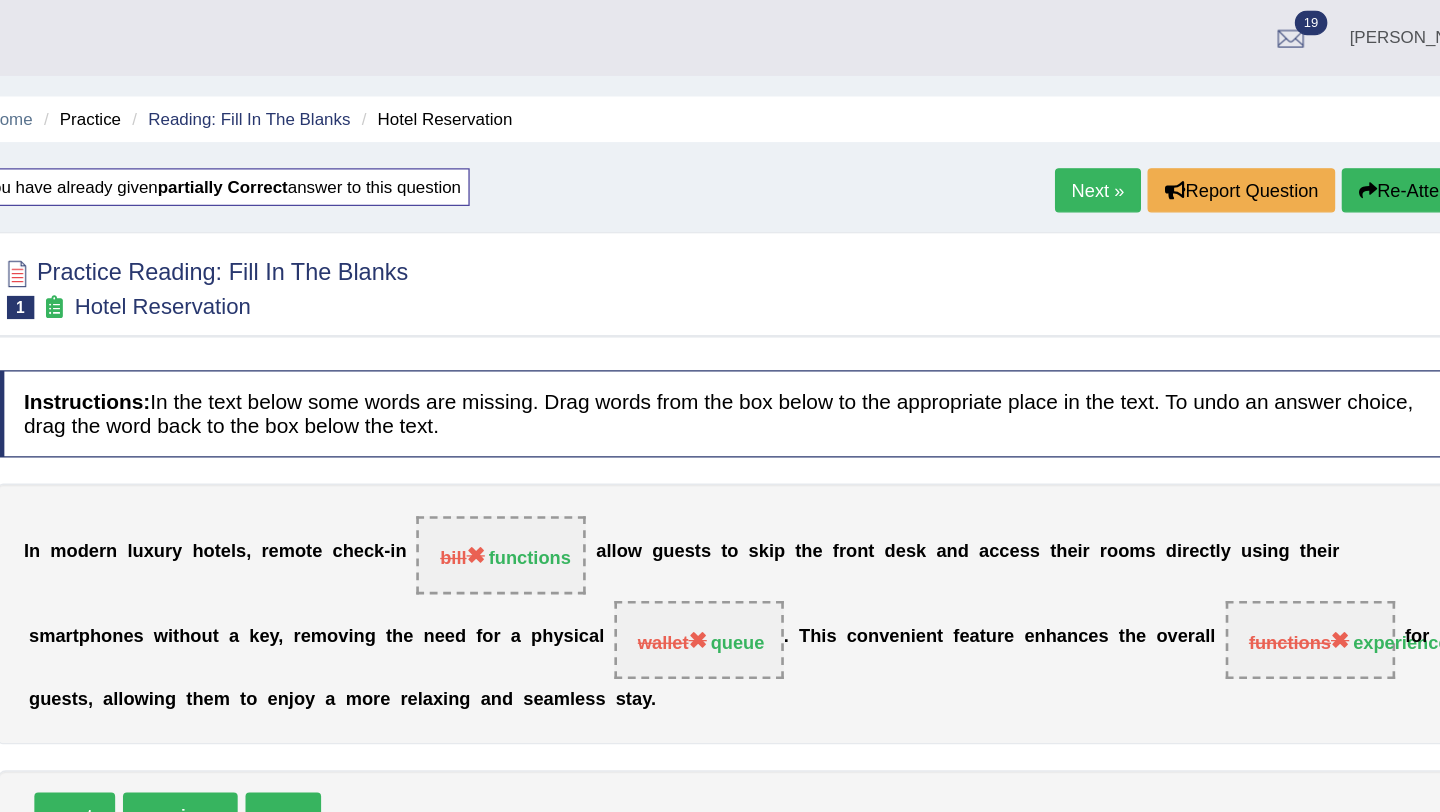 click on "Re-Attempt" at bounding box center [1359, 146] 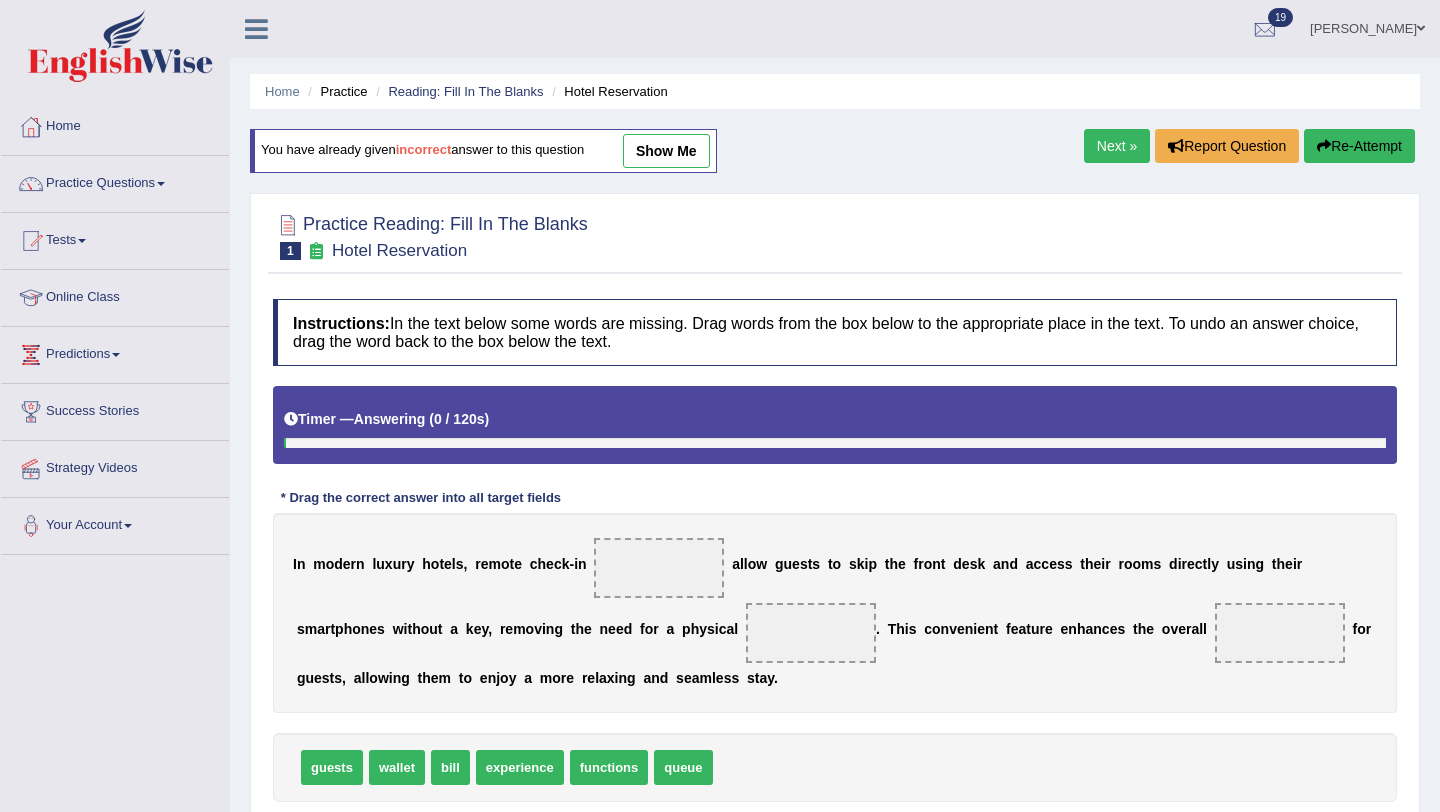 scroll, scrollTop: 0, scrollLeft: 0, axis: both 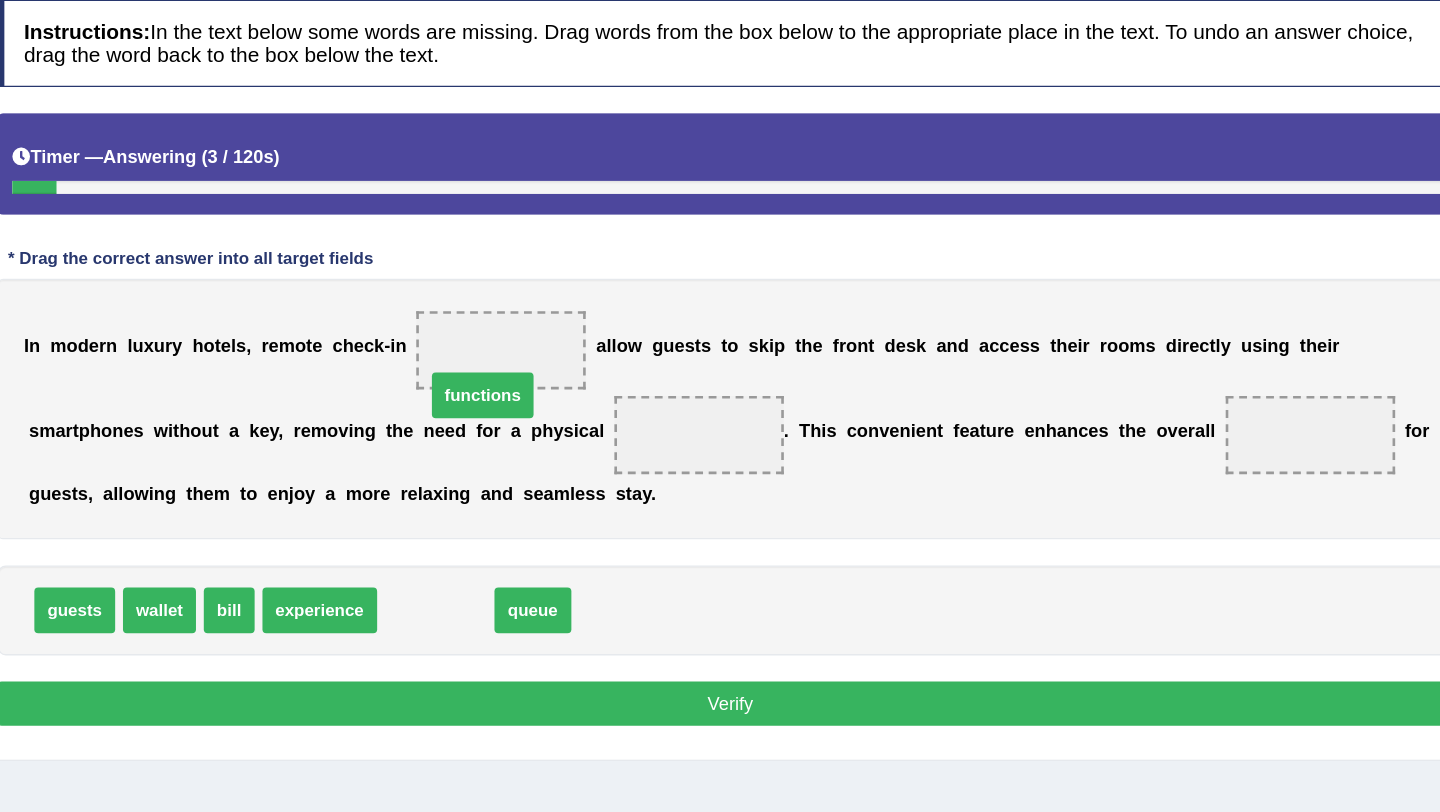 drag, startPoint x: 592, startPoint y: 656, endPoint x: 639, endPoint y: 471, distance: 190.87692 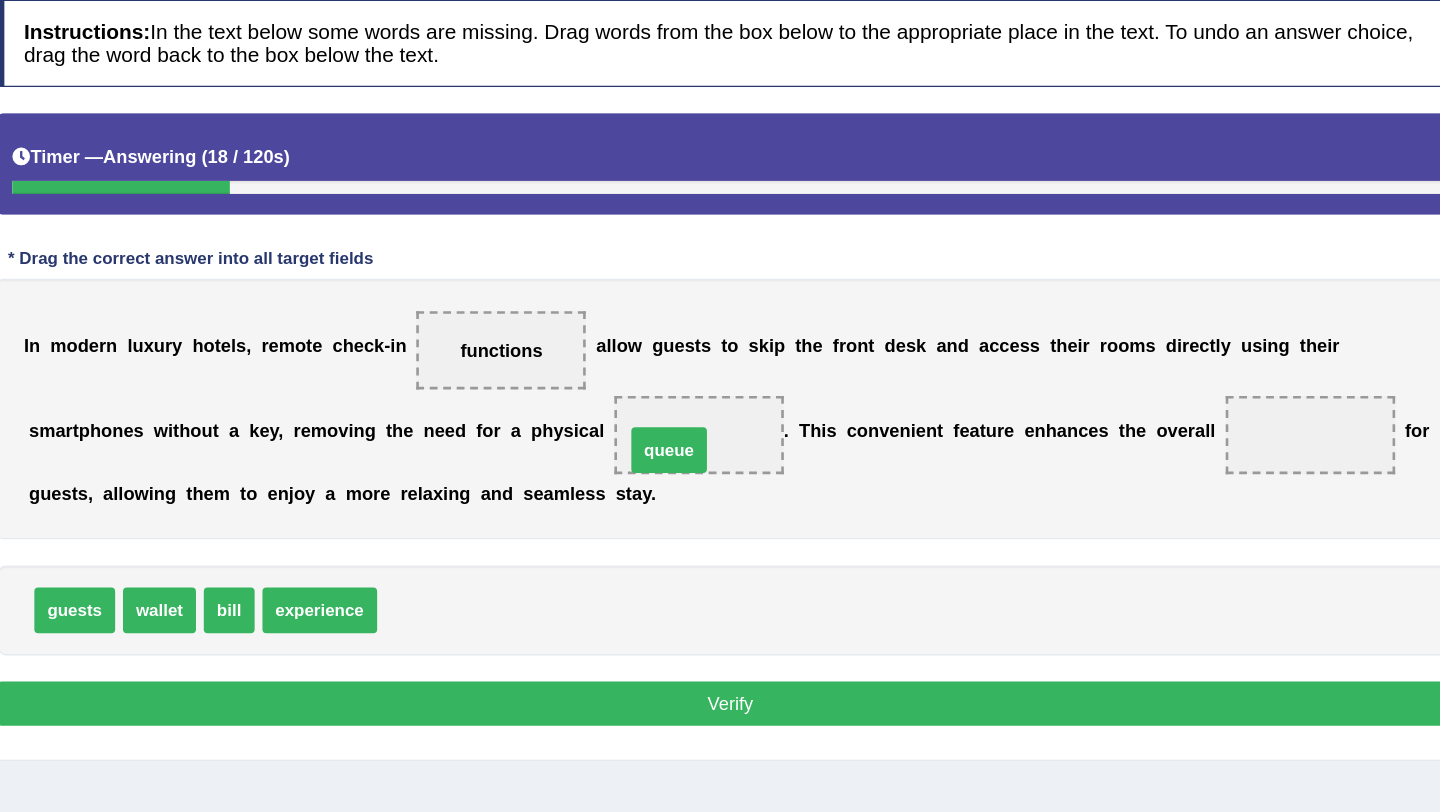 drag, startPoint x: 608, startPoint y: 661, endPoint x: 798, endPoint y: 538, distance: 226.33824 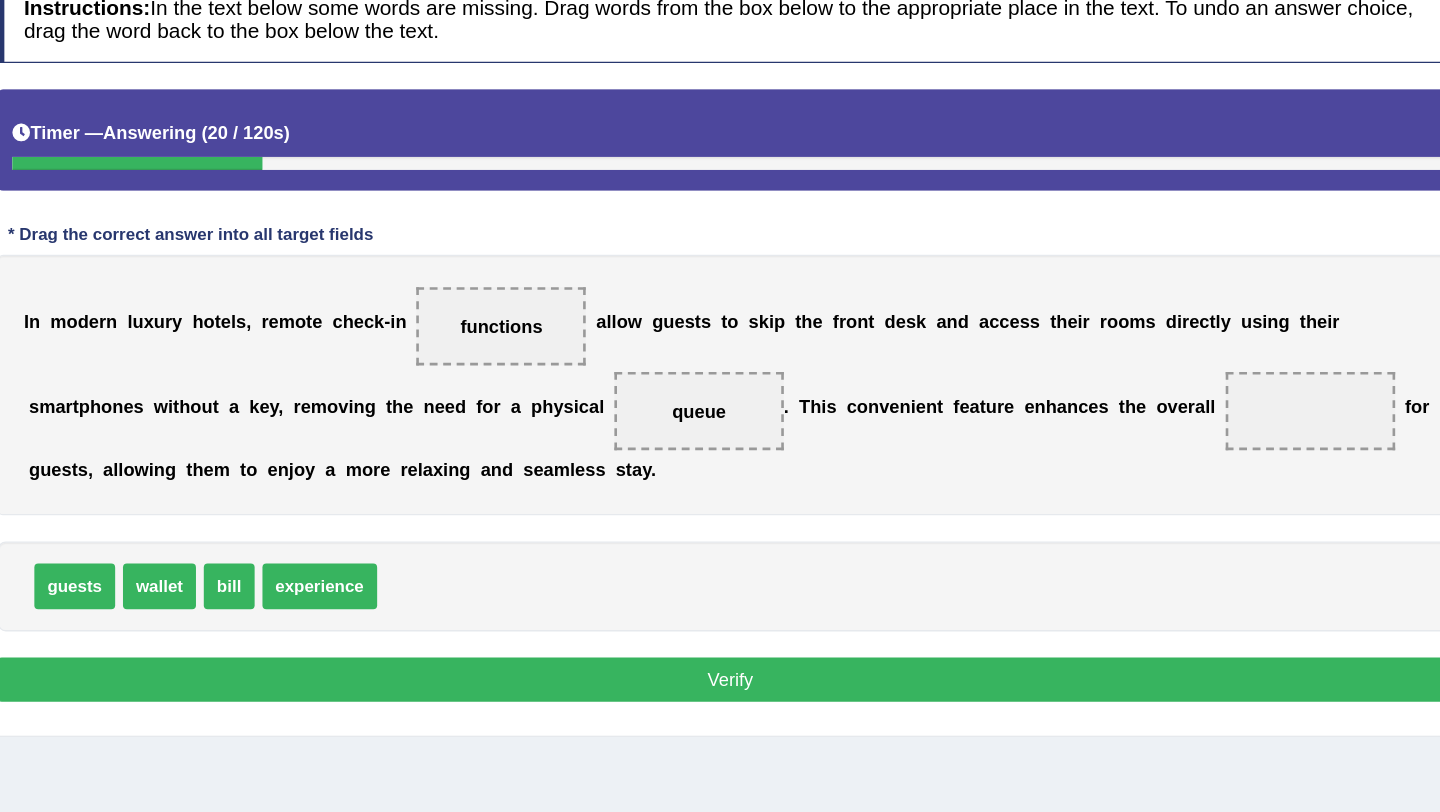 scroll, scrollTop: 142, scrollLeft: 0, axis: vertical 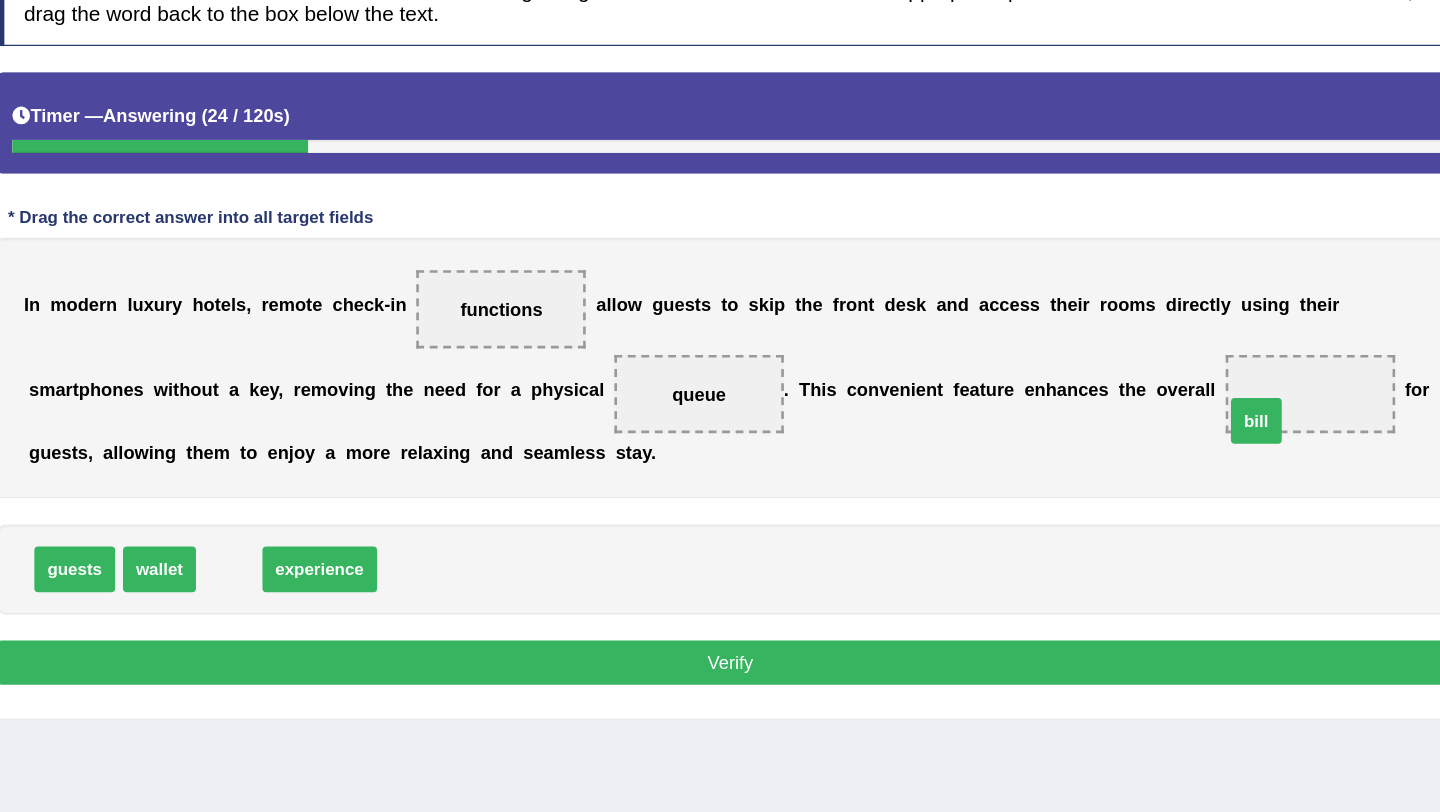 drag, startPoint x: 459, startPoint y: 630, endPoint x: 1252, endPoint y: 507, distance: 802.4824 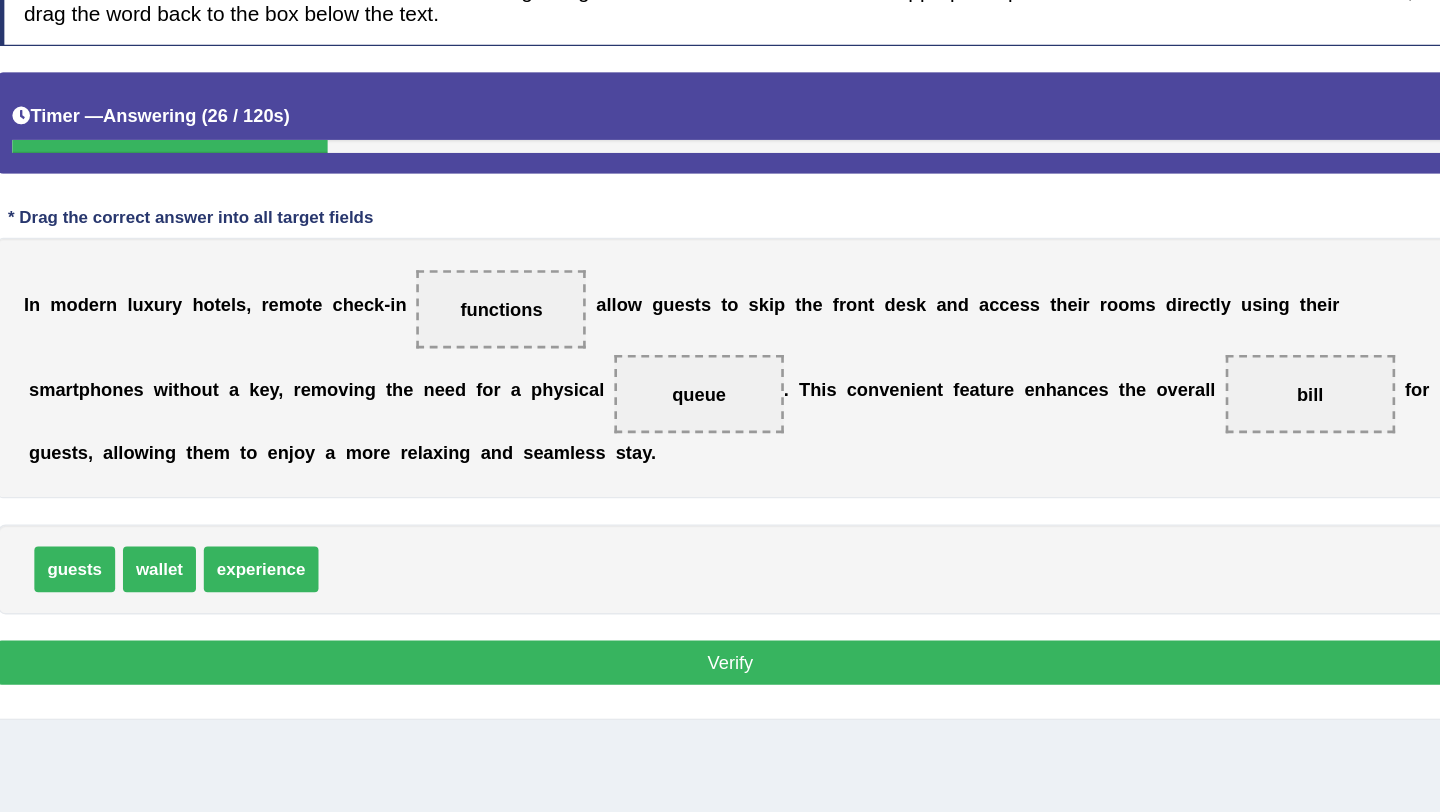 click on "Verify" at bounding box center (835, 697) 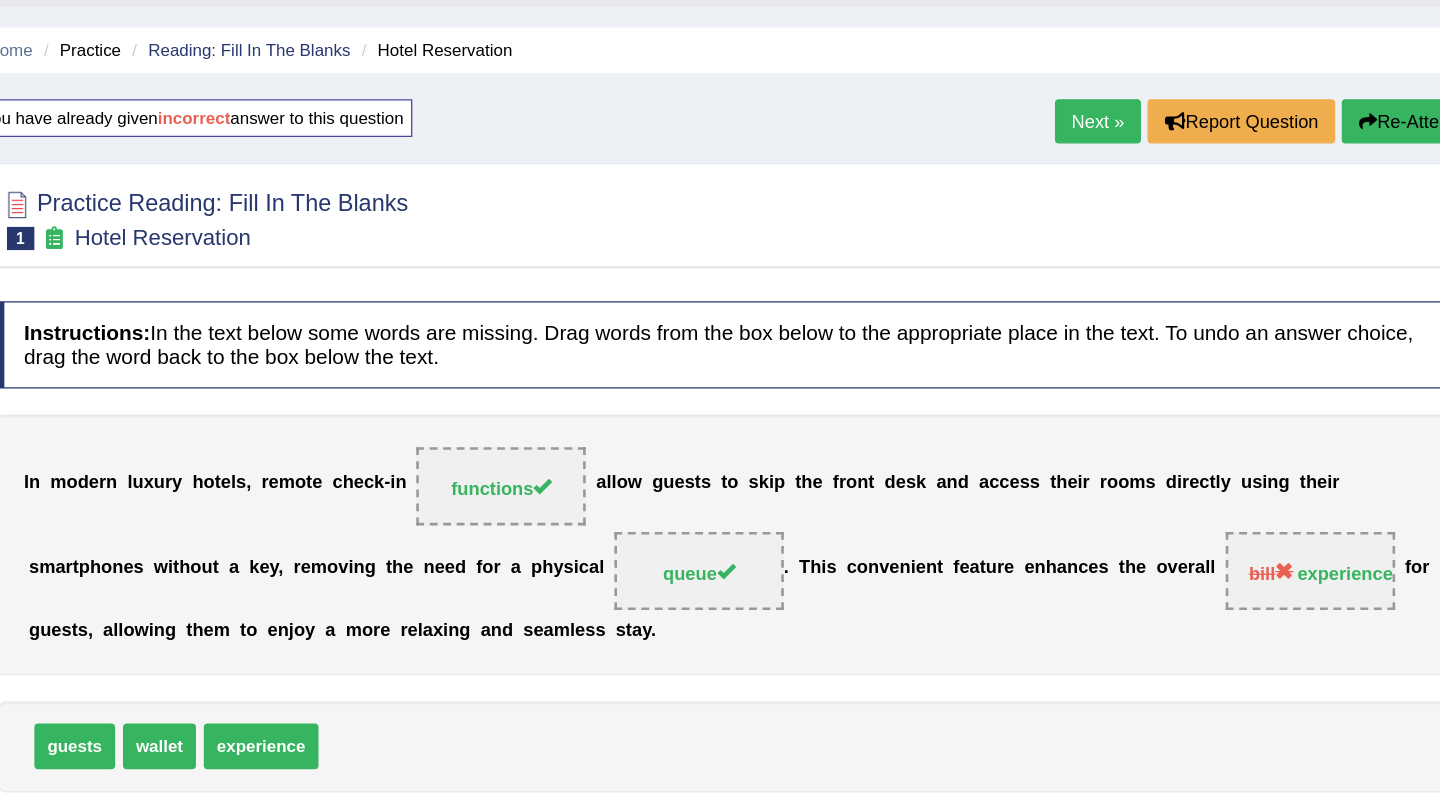scroll, scrollTop: 0, scrollLeft: 0, axis: both 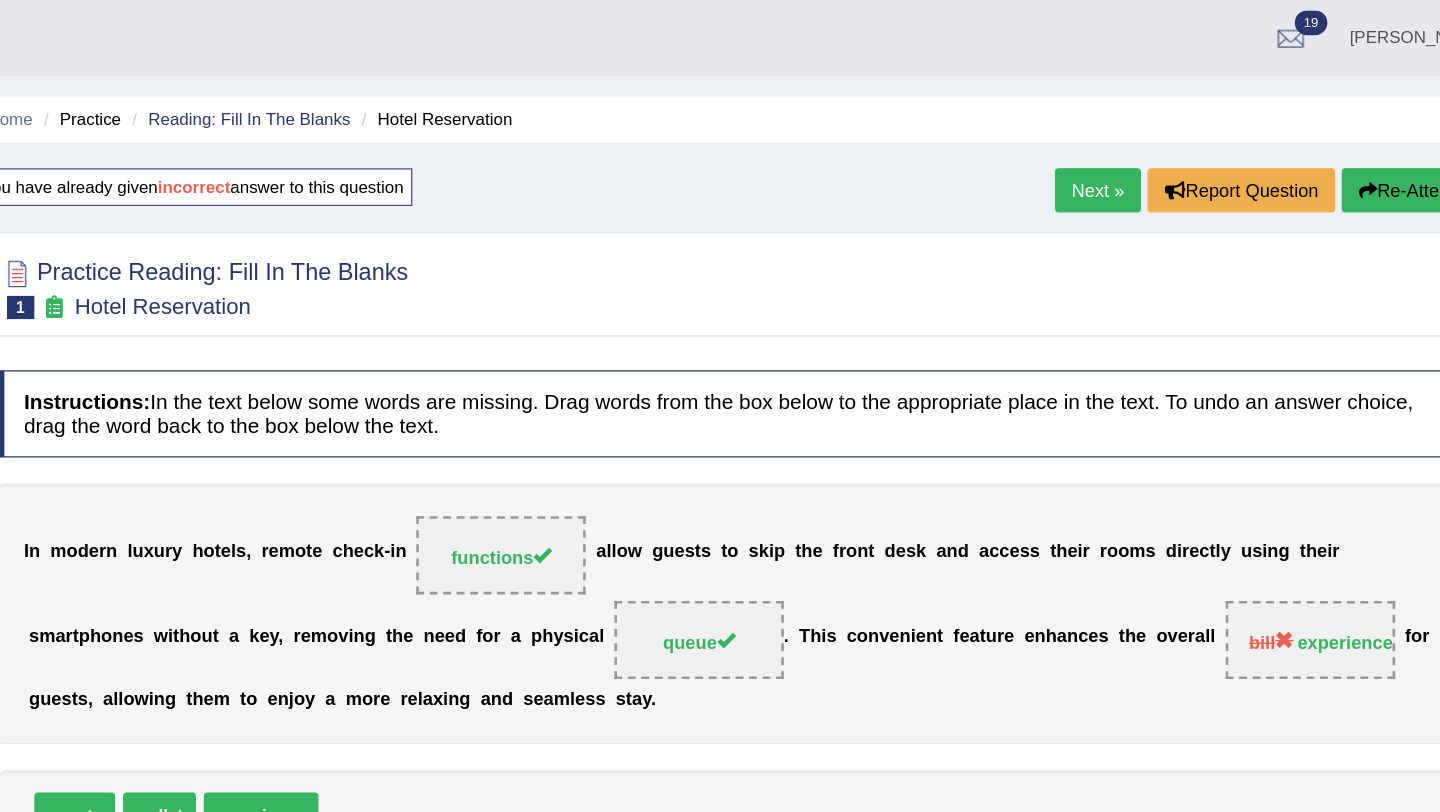 click on "Next »" at bounding box center [1117, 146] 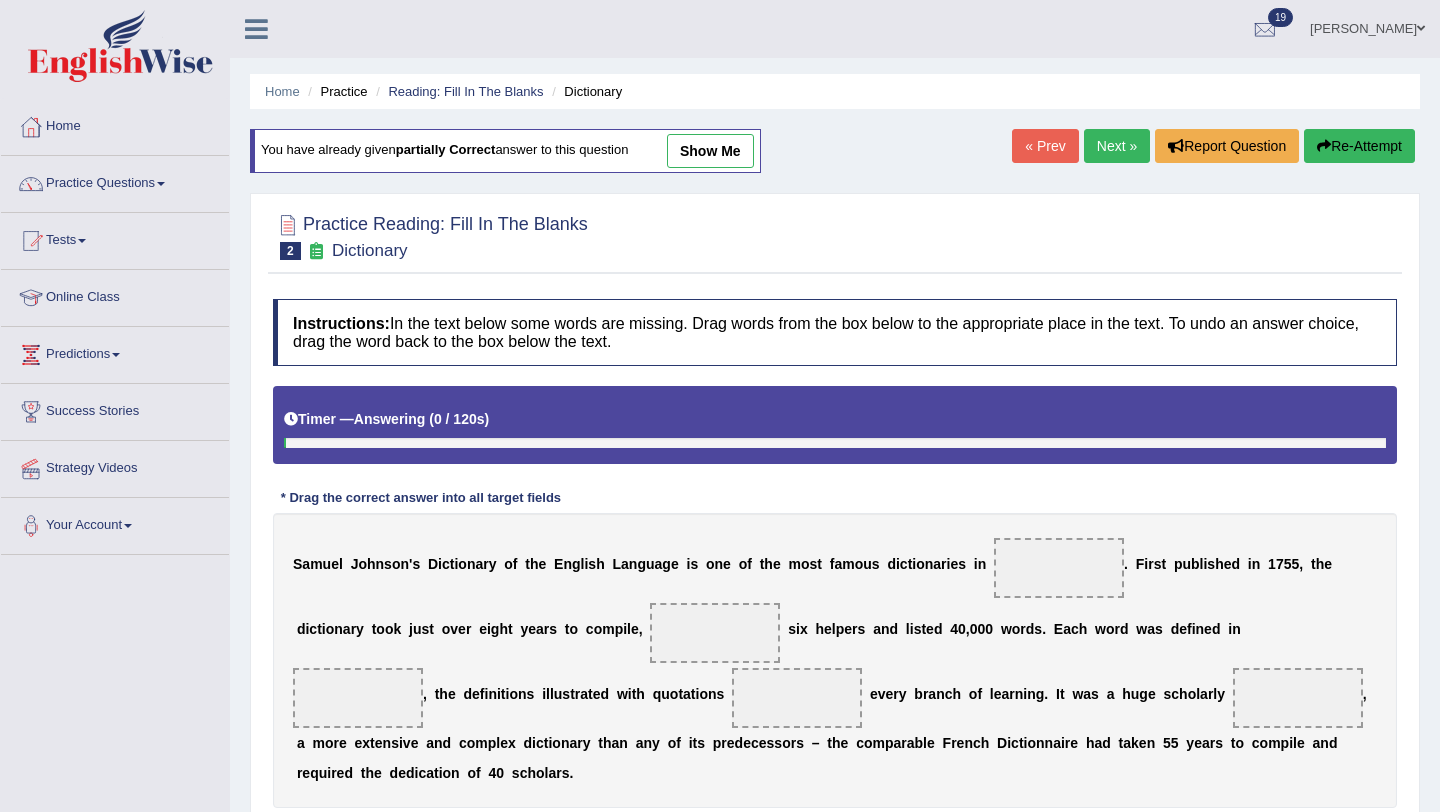 scroll, scrollTop: 0, scrollLeft: 0, axis: both 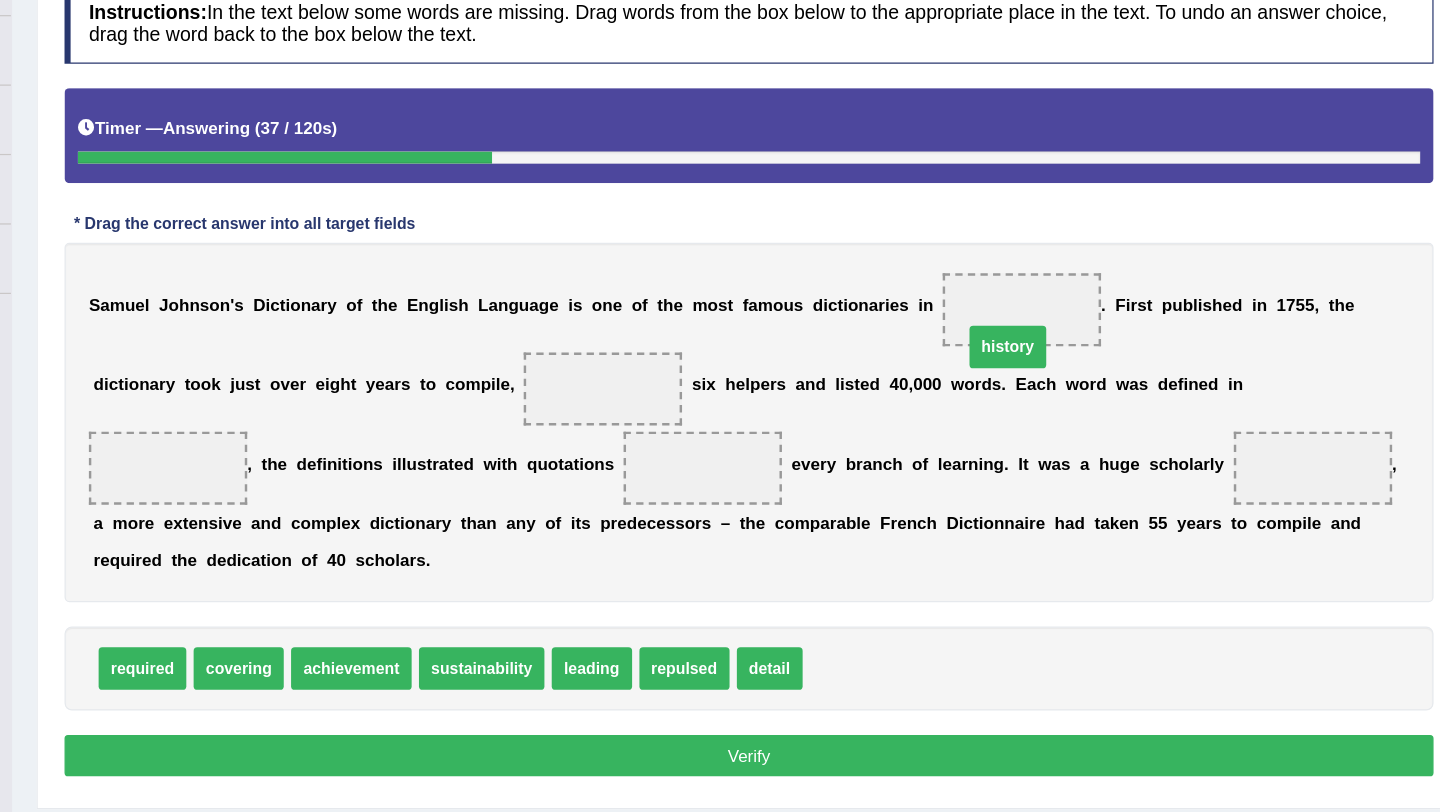 drag, startPoint x: 917, startPoint y: 650, endPoint x: 1048, endPoint y: 386, distance: 294.71512 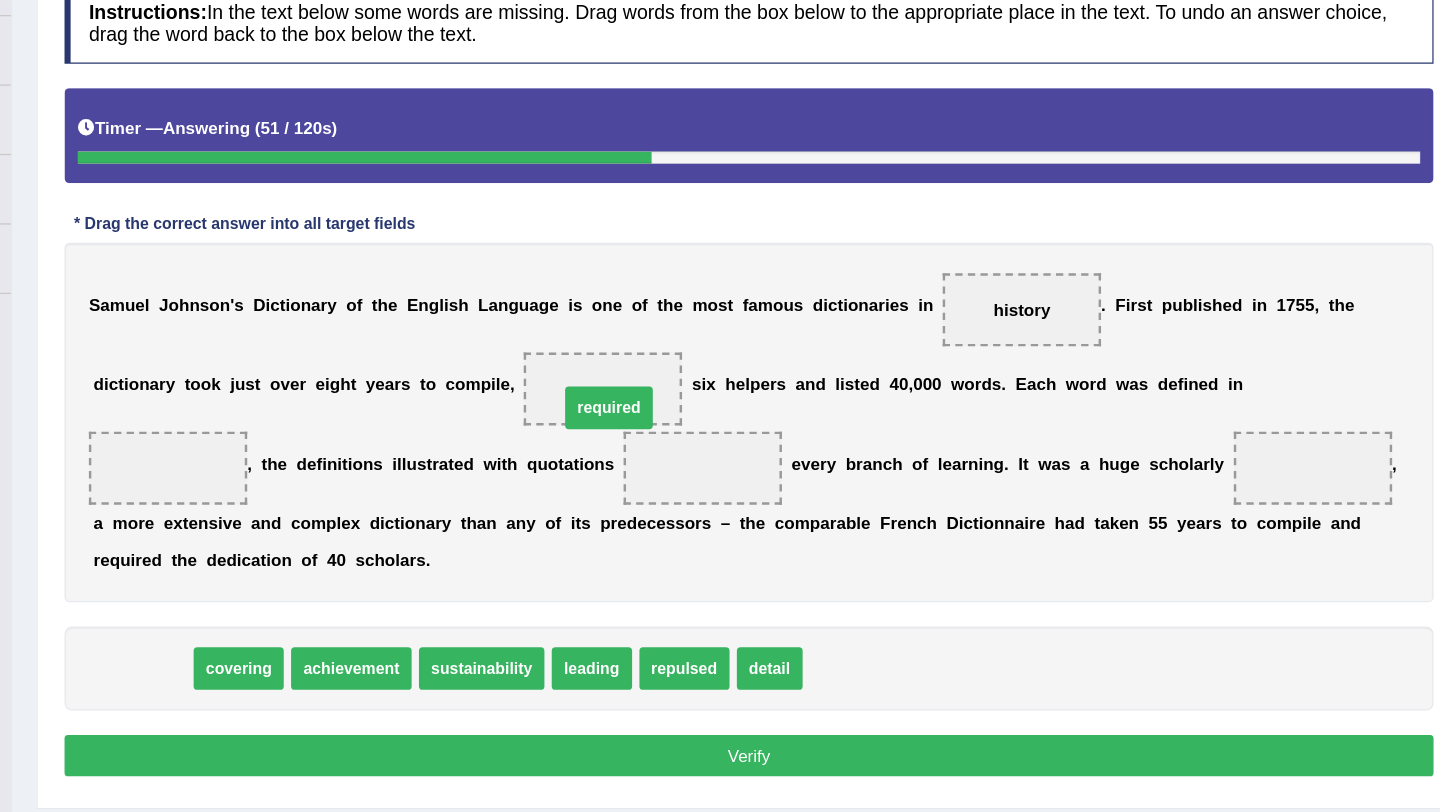 drag, startPoint x: 324, startPoint y: 651, endPoint x: 707, endPoint y: 431, distance: 441.6888 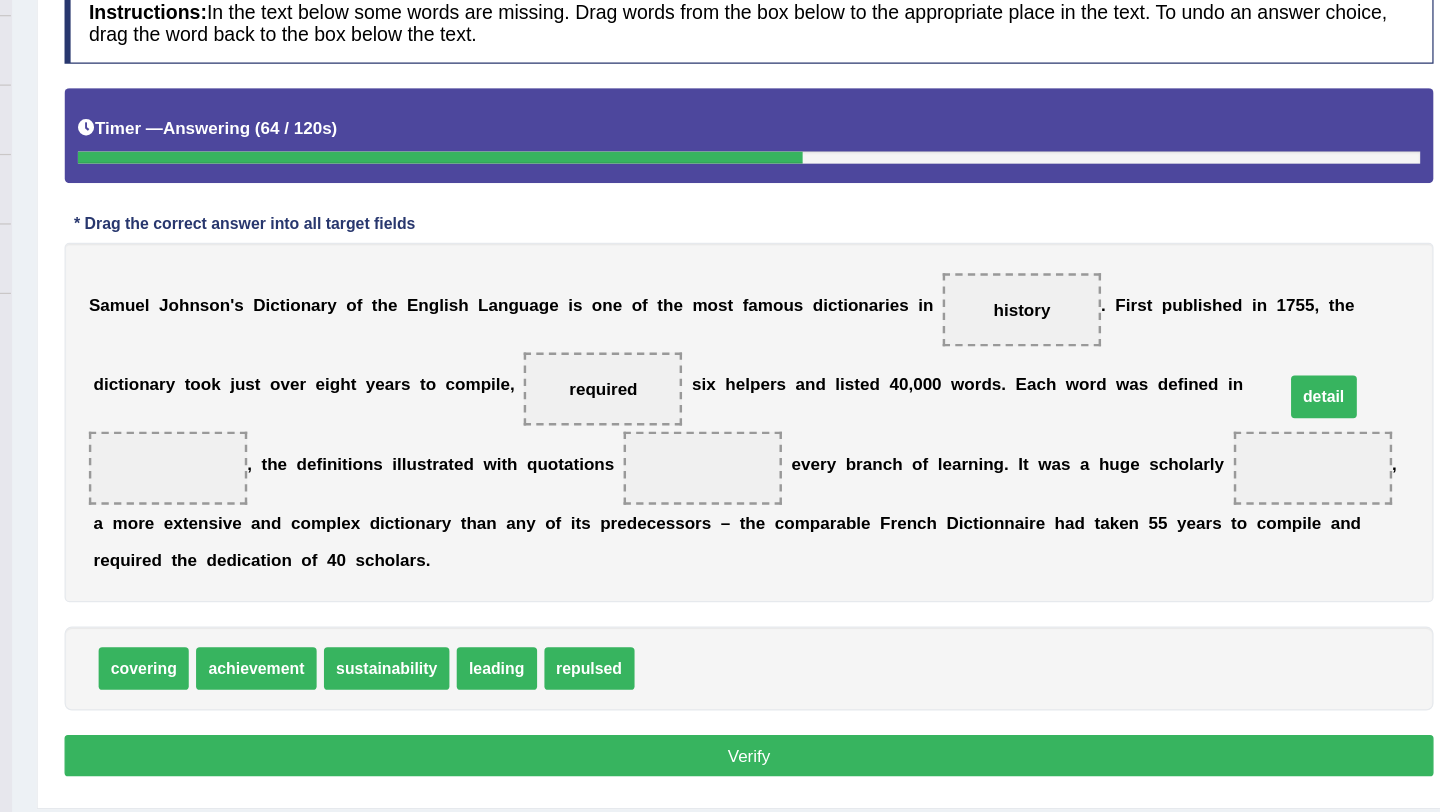 drag, startPoint x: 771, startPoint y: 653, endPoint x: 1304, endPoint y: 430, distance: 577.76984 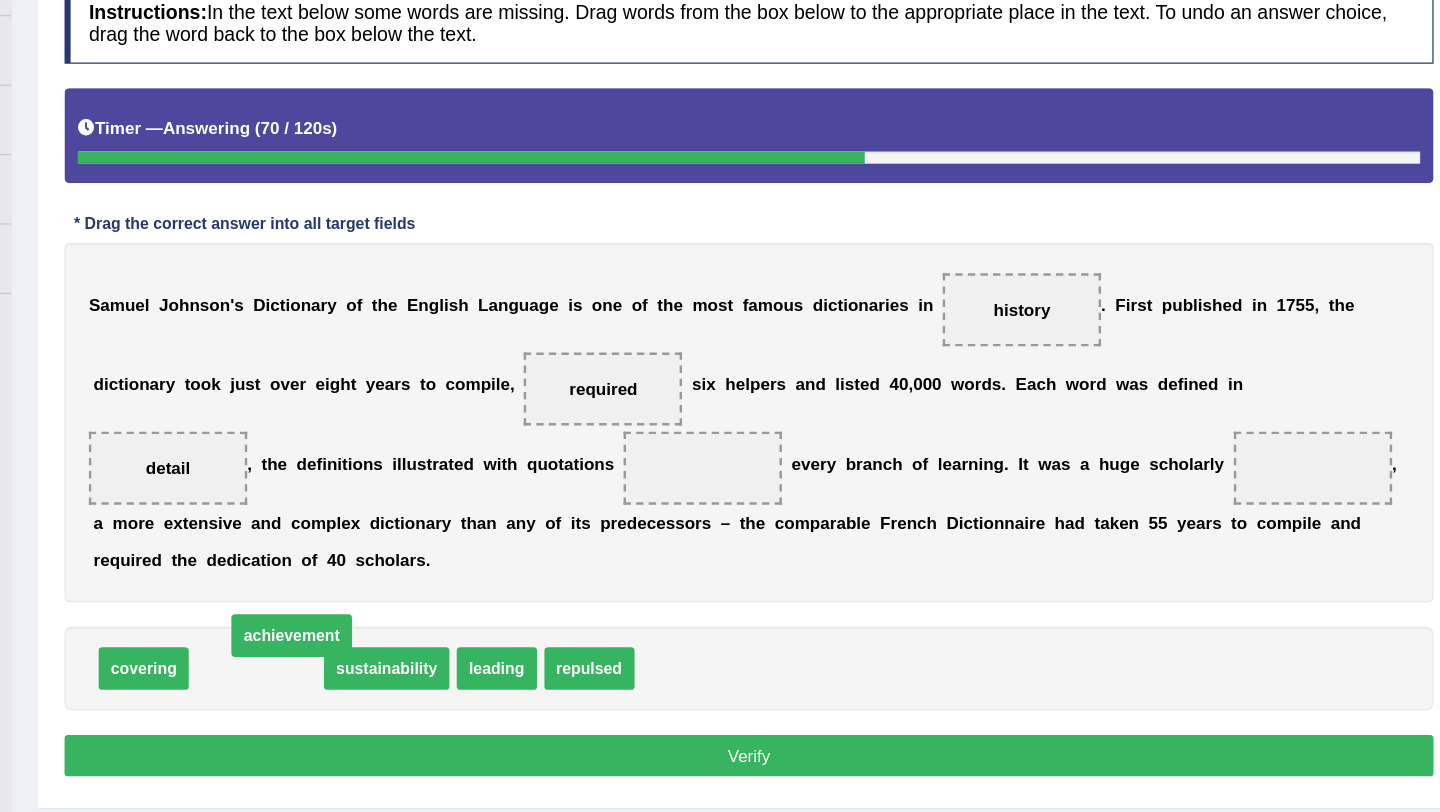 drag, startPoint x: 443, startPoint y: 649, endPoint x: 462, endPoint y: 651, distance: 19.104973 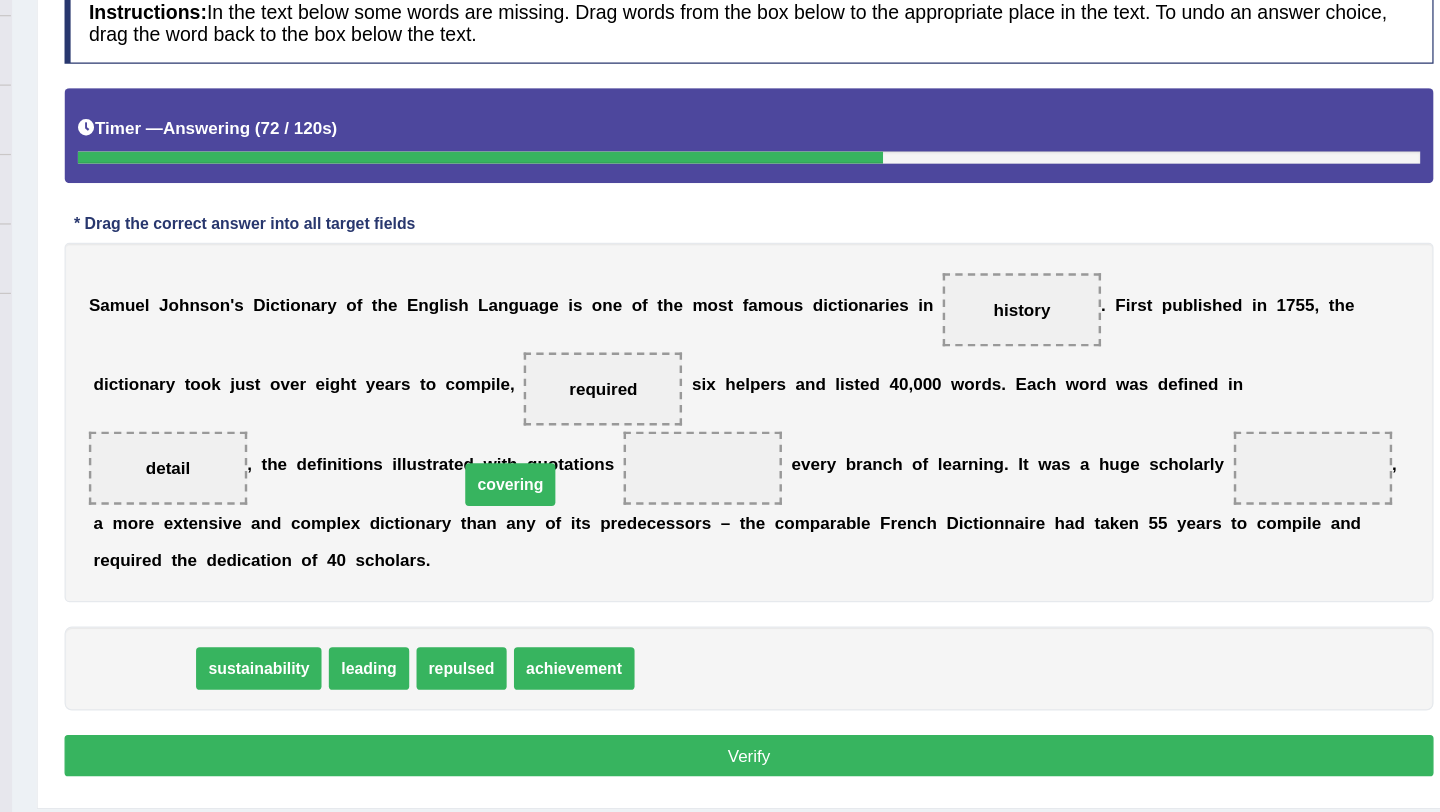 drag, startPoint x: 322, startPoint y: 657, endPoint x: 622, endPoint y: 506, distance: 335.8586 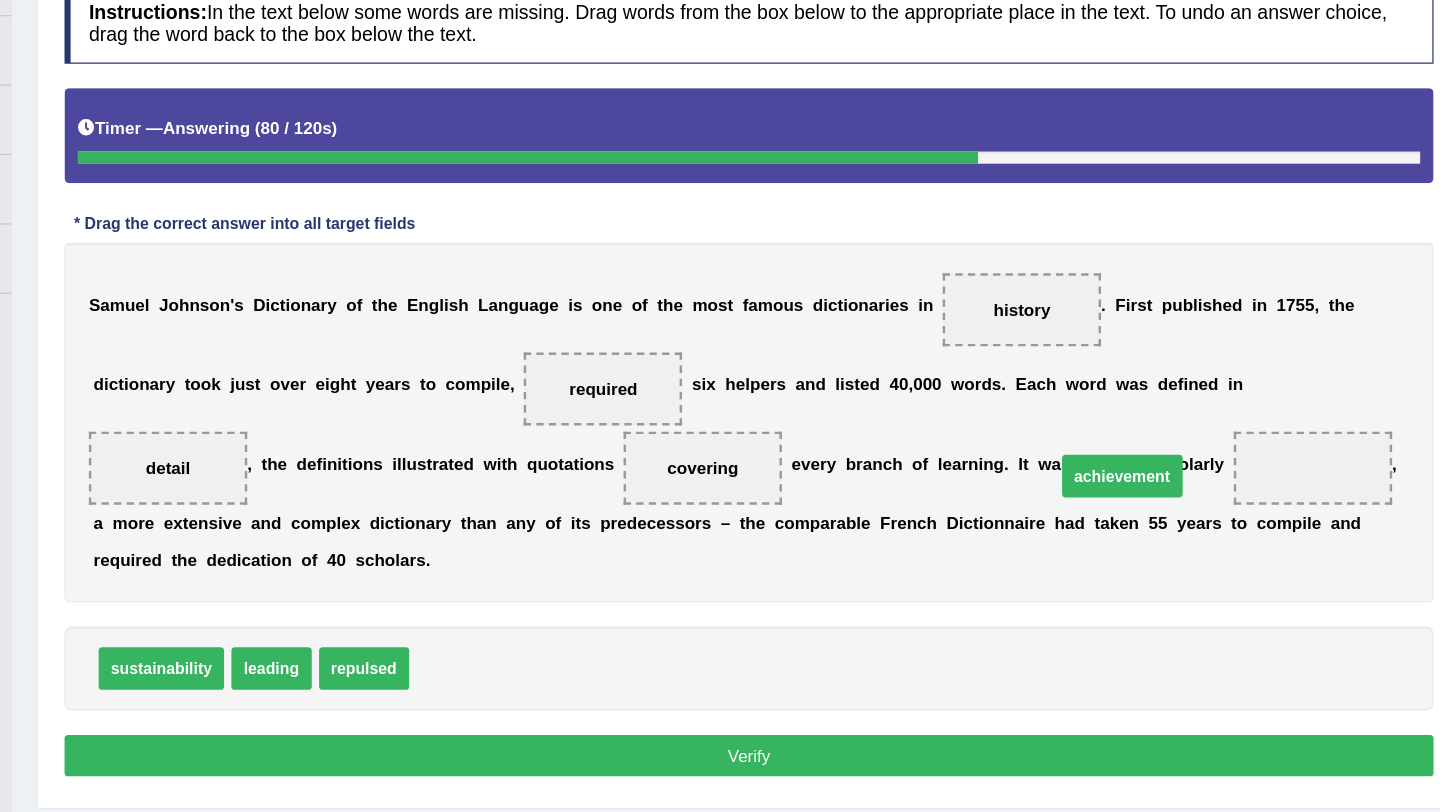 drag, startPoint x: 612, startPoint y: 649, endPoint x: 1149, endPoint y: 491, distance: 559.76154 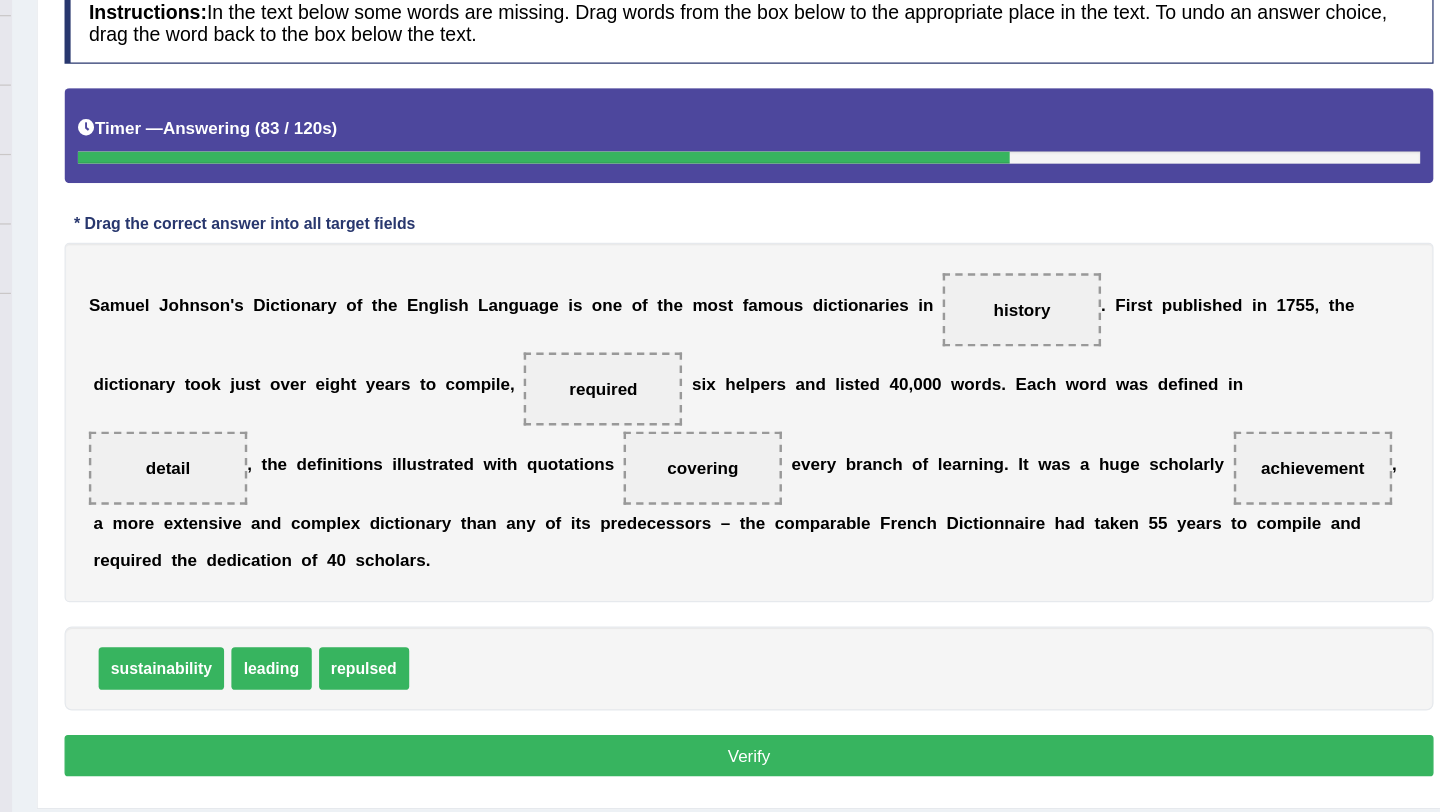 click on "Verify" at bounding box center (835, 721) 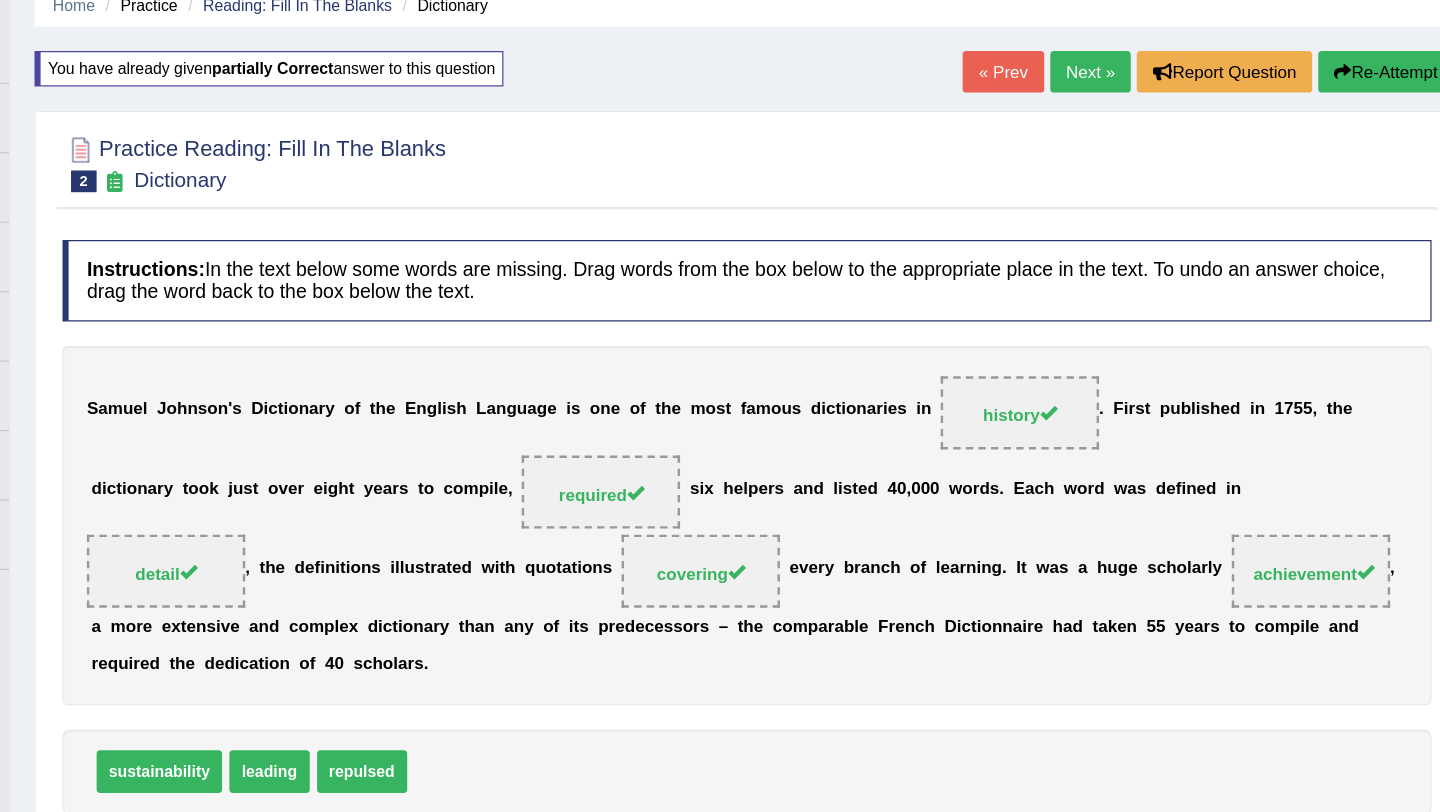 scroll, scrollTop: 0, scrollLeft: 0, axis: both 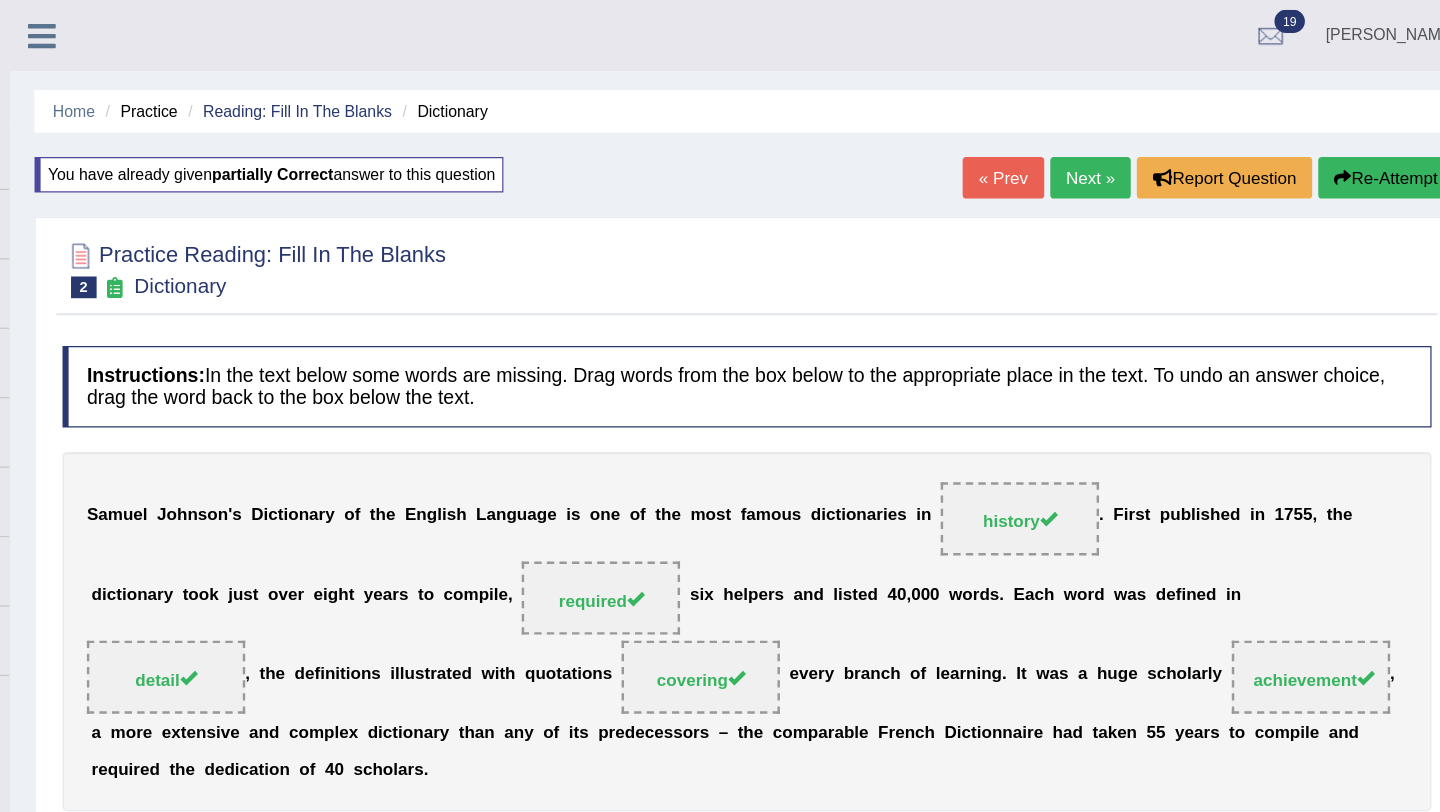 click on "Next »" at bounding box center (1117, 146) 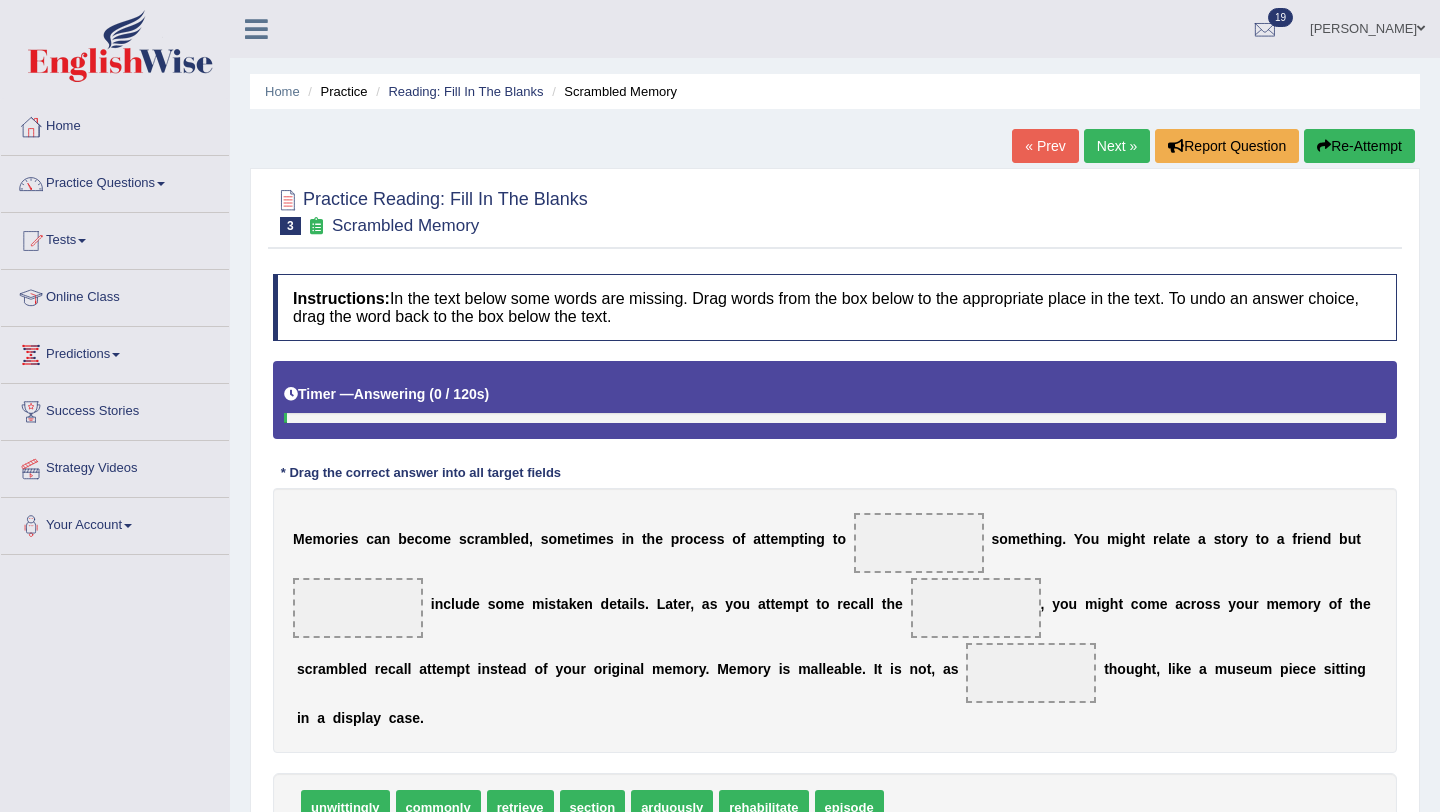 scroll, scrollTop: 0, scrollLeft: 0, axis: both 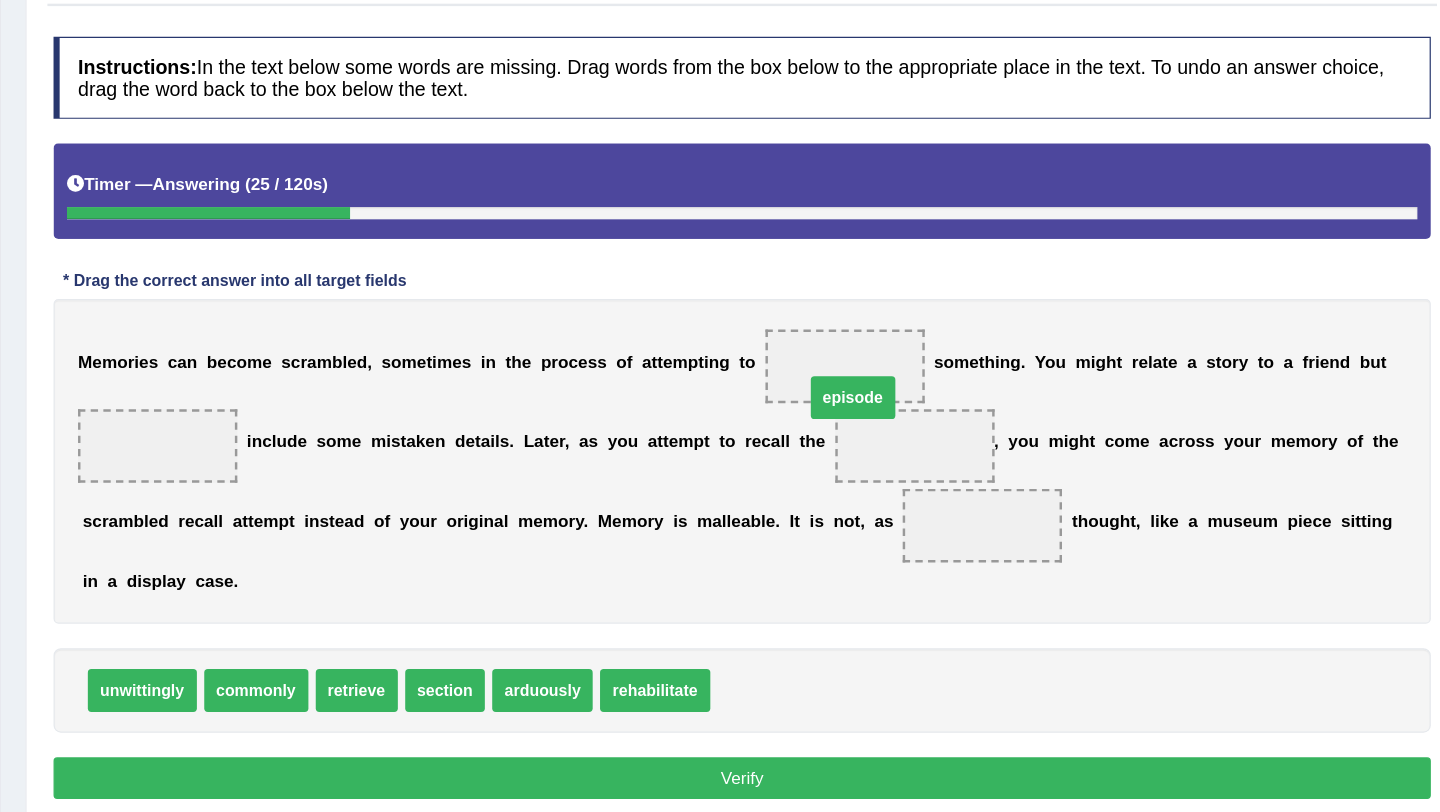 drag, startPoint x: 825, startPoint y: 706, endPoint x: 902, endPoint y: 463, distance: 254.90782 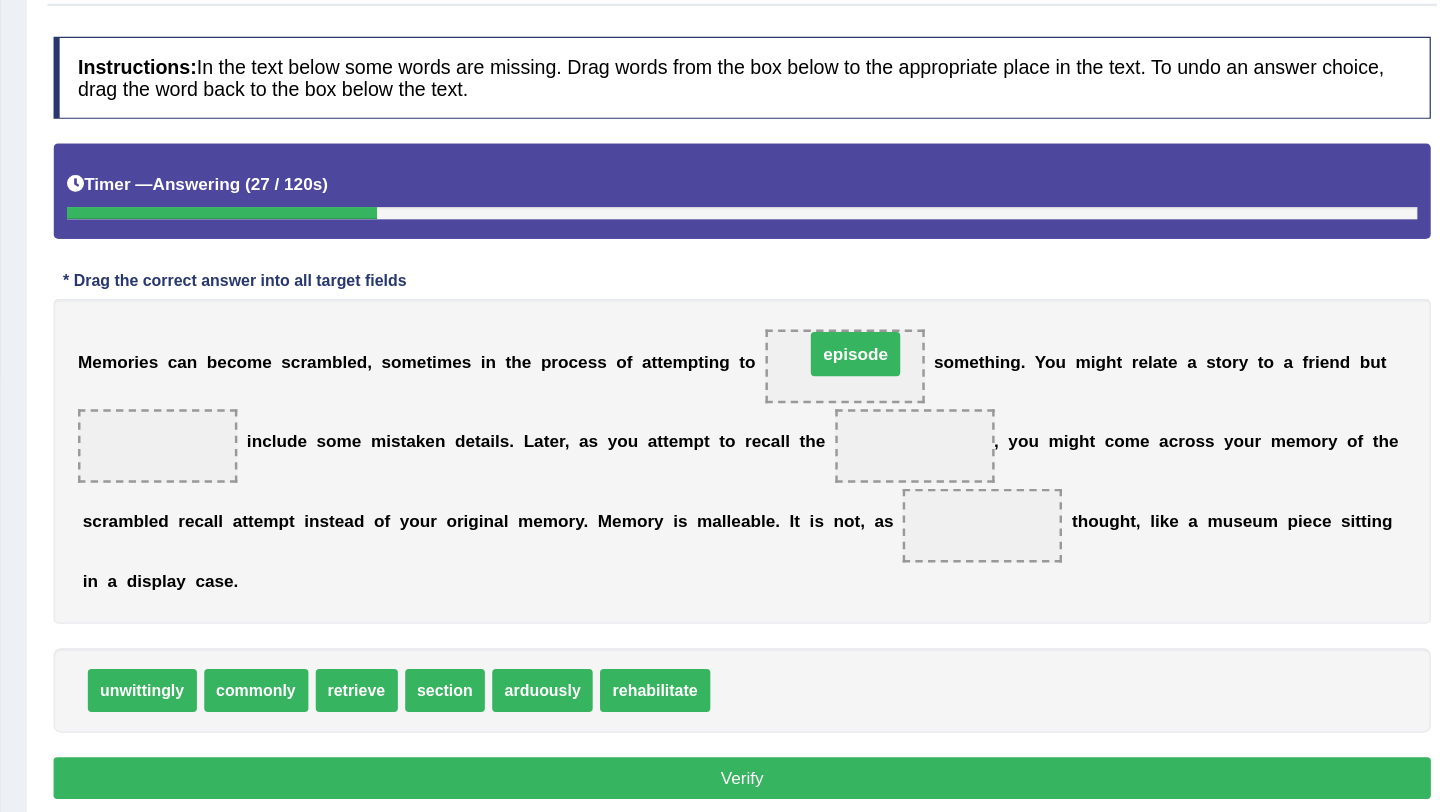 drag, startPoint x: 960, startPoint y: 513, endPoint x: 912, endPoint y: 438, distance: 89.04493 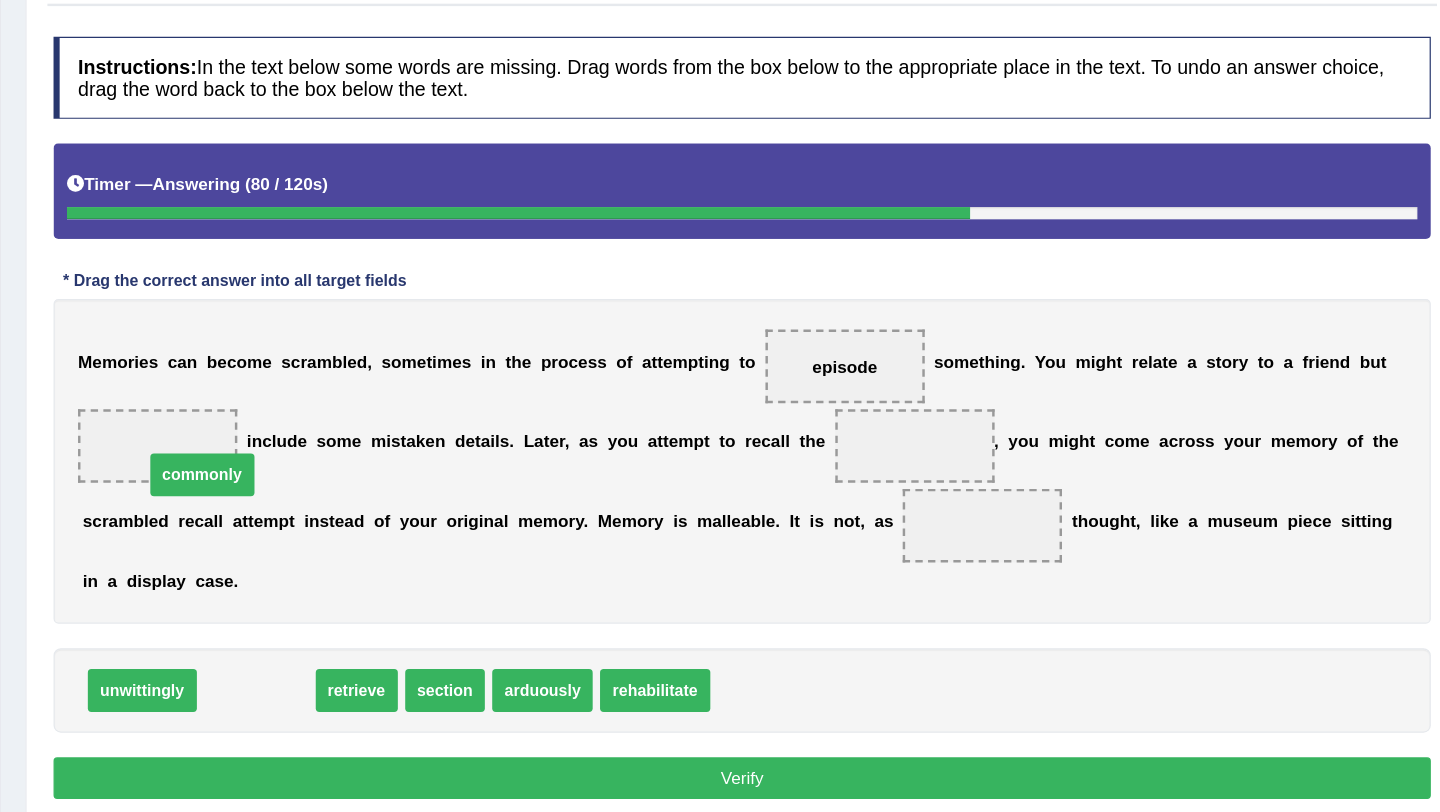 drag, startPoint x: 434, startPoint y: 720, endPoint x: 390, endPoint y: 545, distance: 180.44667 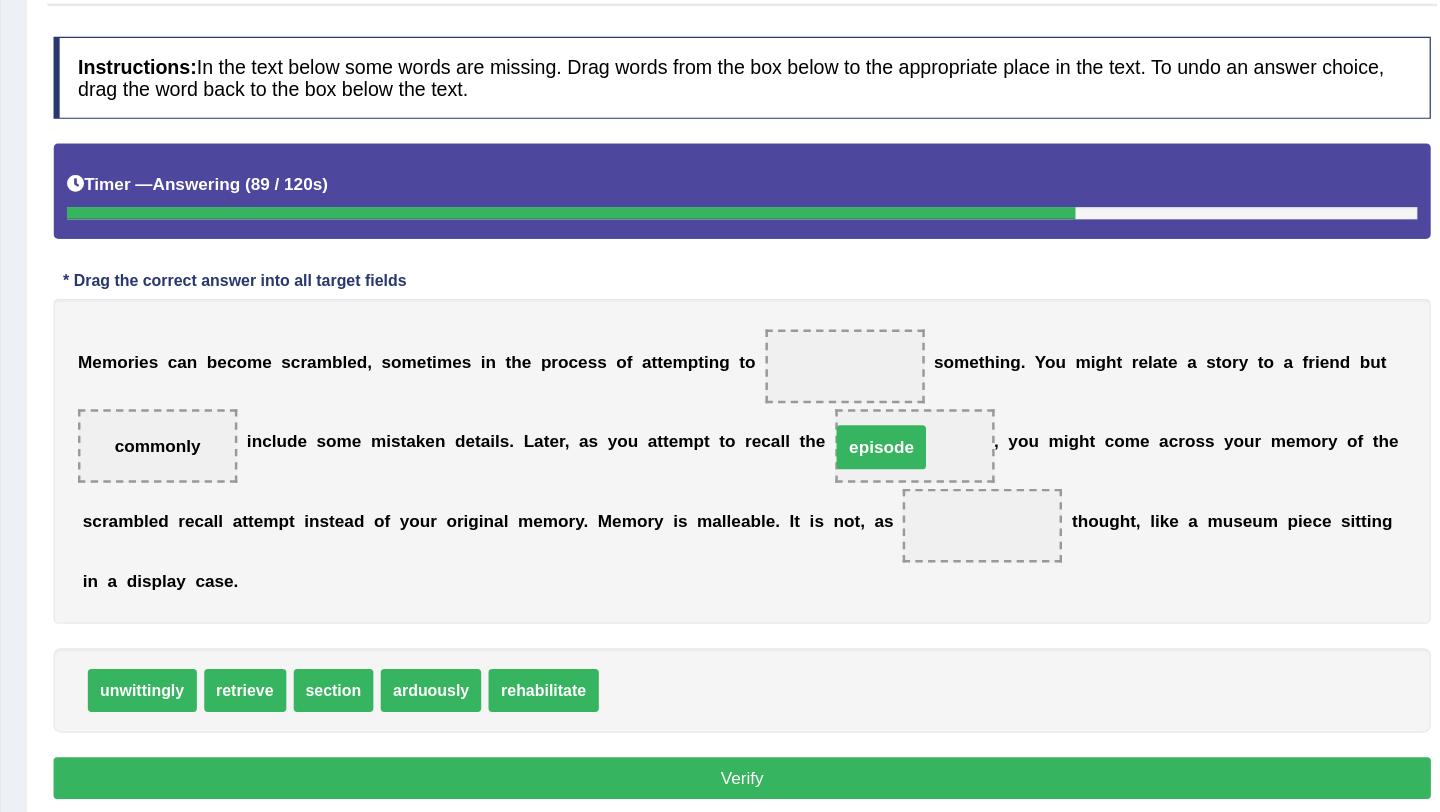drag, startPoint x: 923, startPoint y: 447, endPoint x: 955, endPoint y: 510, distance: 70.66116 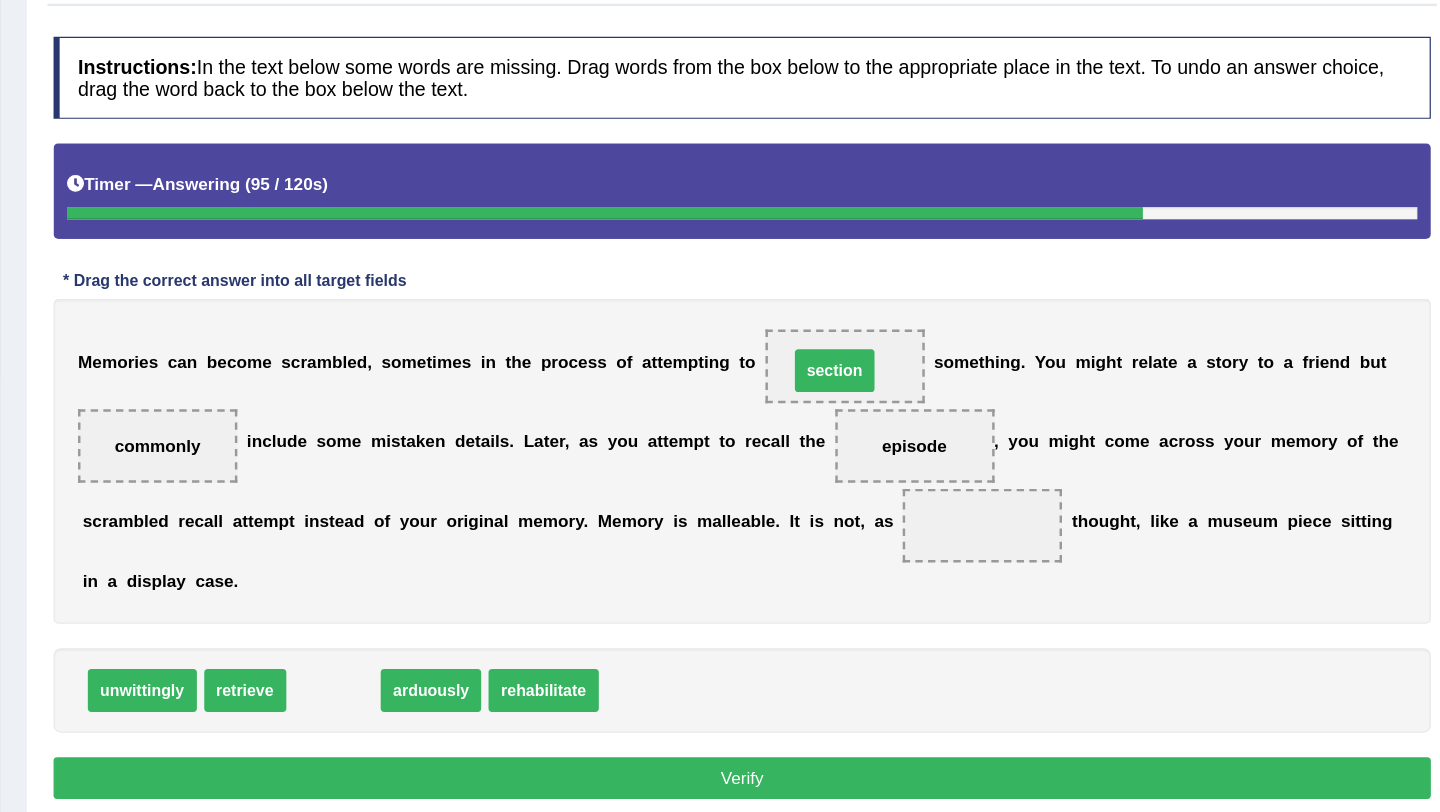drag, startPoint x: 487, startPoint y: 719, endPoint x: 896, endPoint y: 458, distance: 485.18243 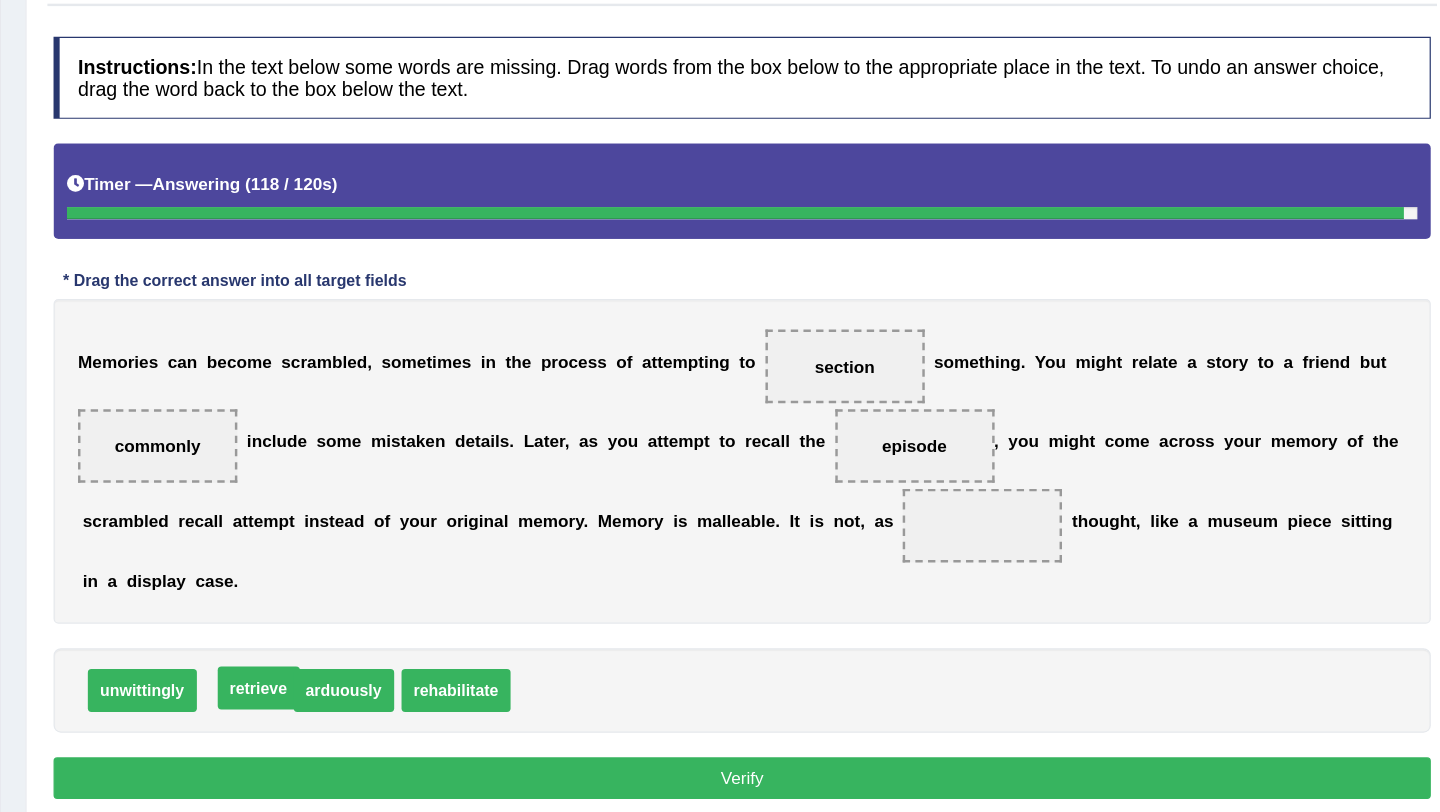drag, startPoint x: 424, startPoint y: 717, endPoint x: 435, endPoint y: 716, distance: 11.045361 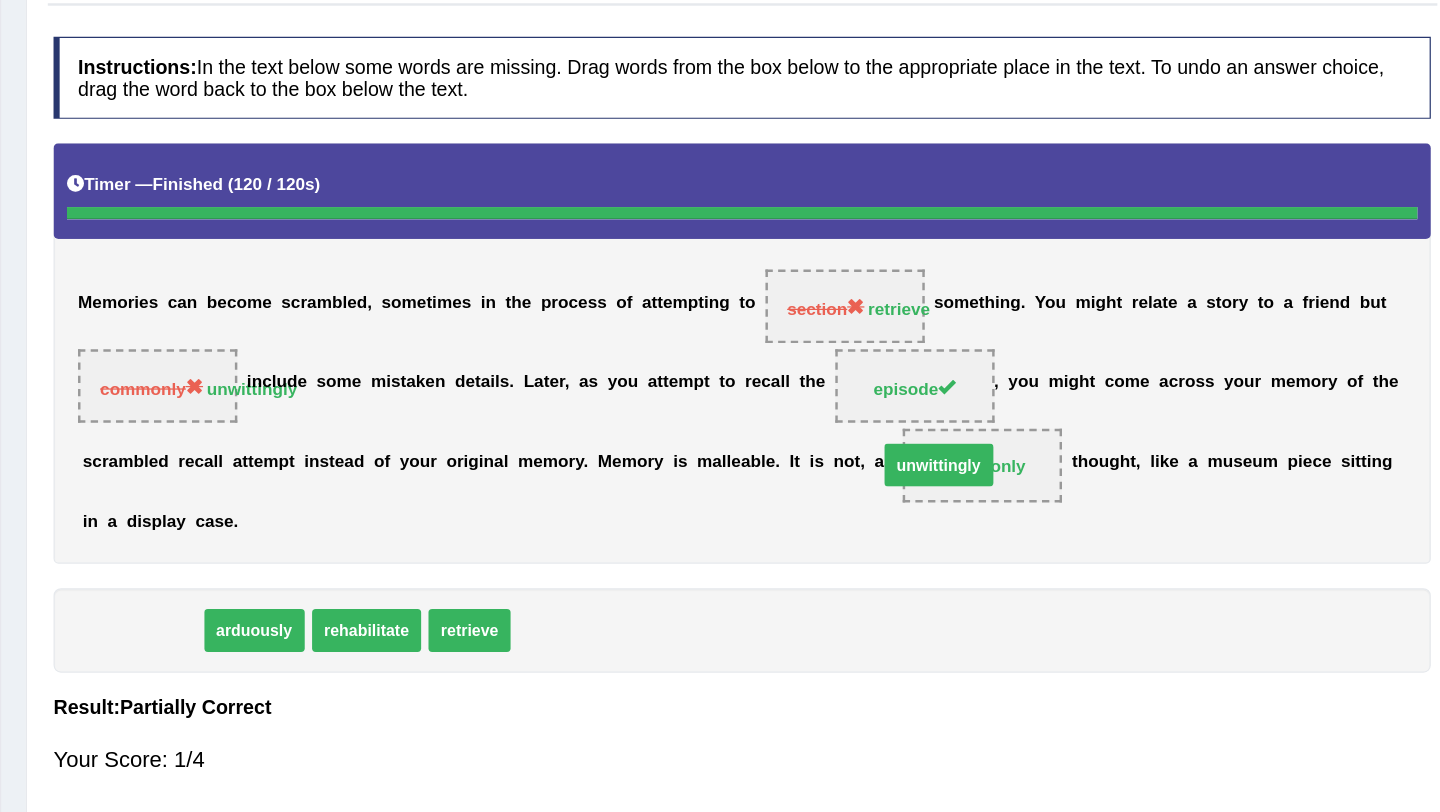 drag, startPoint x: 331, startPoint y: 720, endPoint x: 981, endPoint y: 585, distance: 663.8712 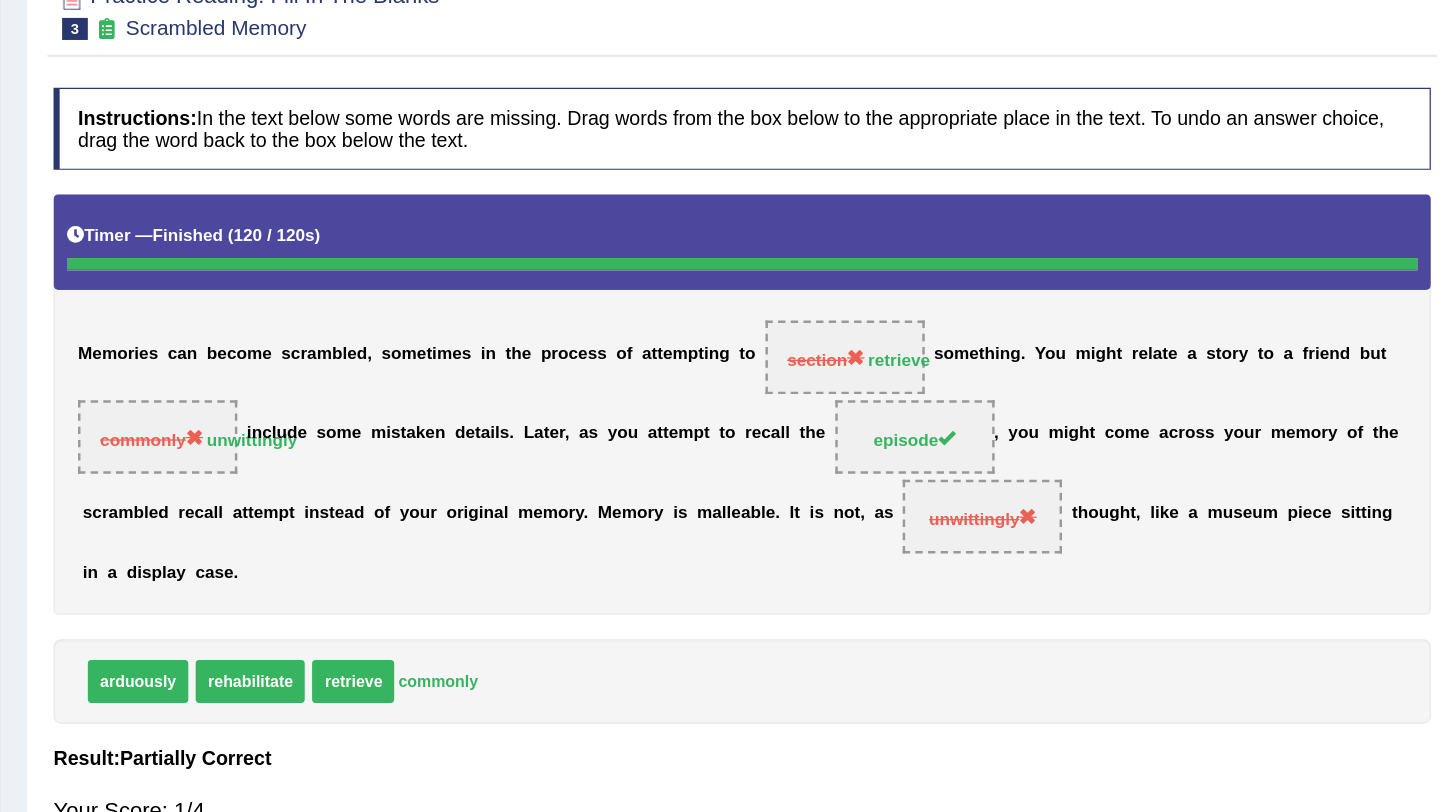 scroll, scrollTop: 130, scrollLeft: 0, axis: vertical 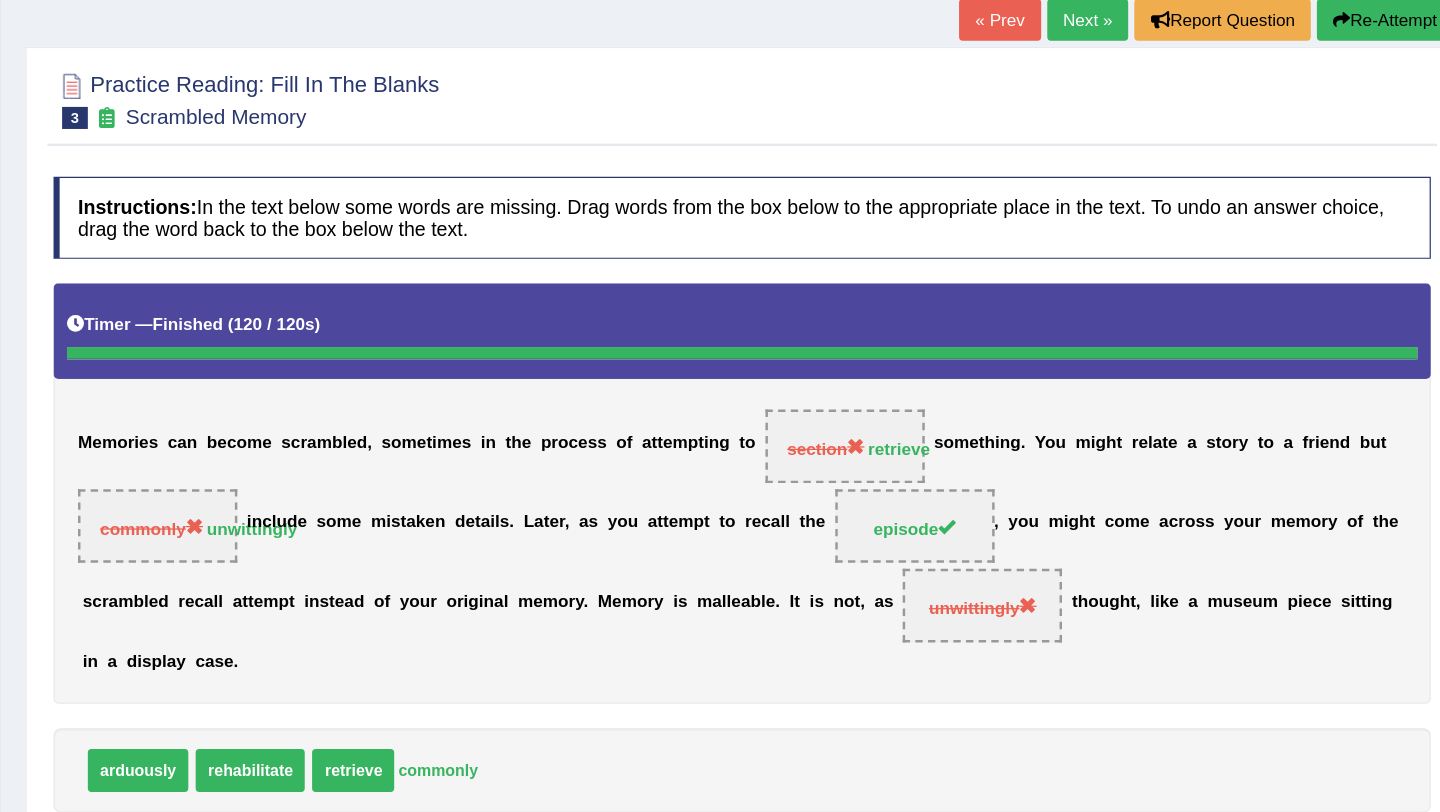 click on "Re-Attempt" at bounding box center (1359, 16) 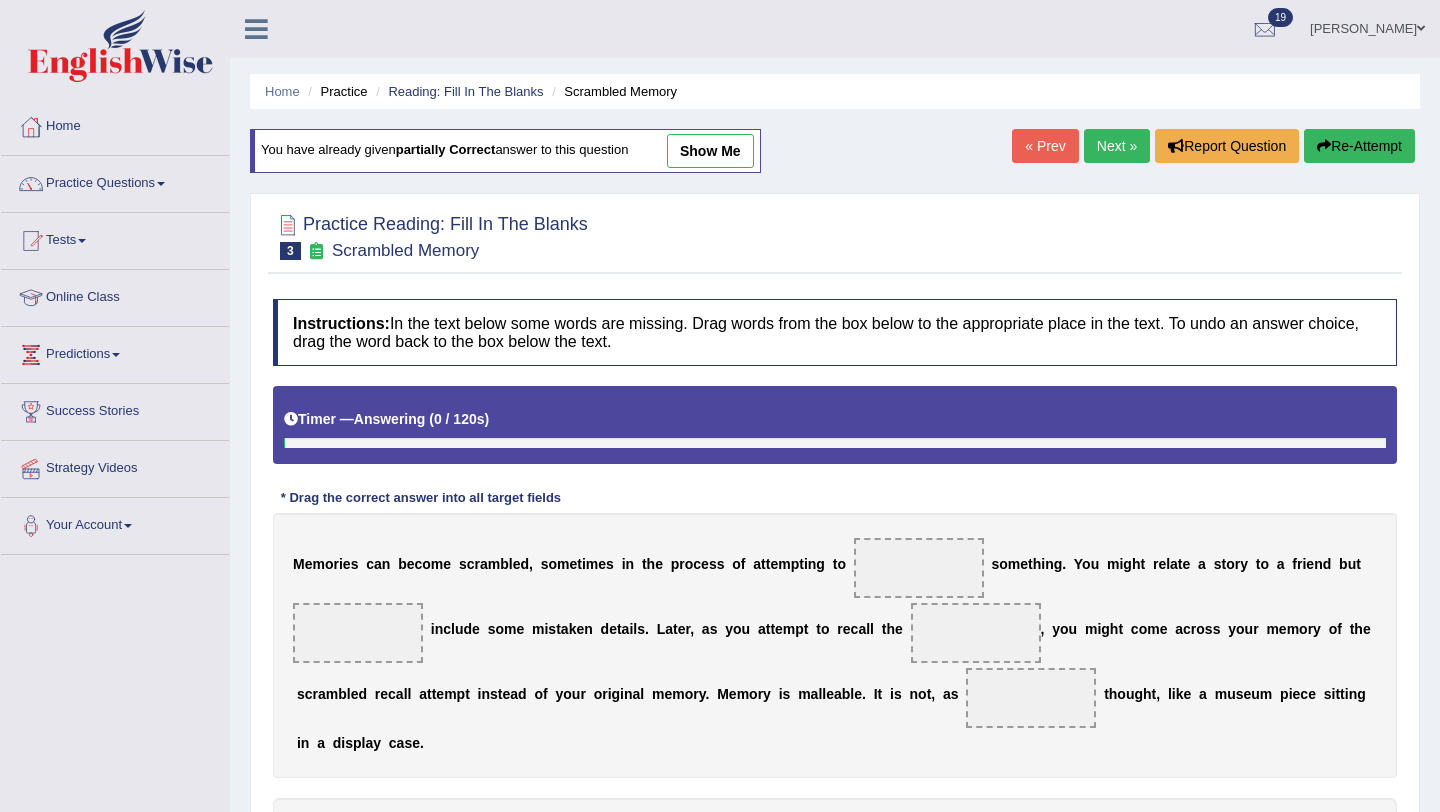 scroll, scrollTop: 130, scrollLeft: 0, axis: vertical 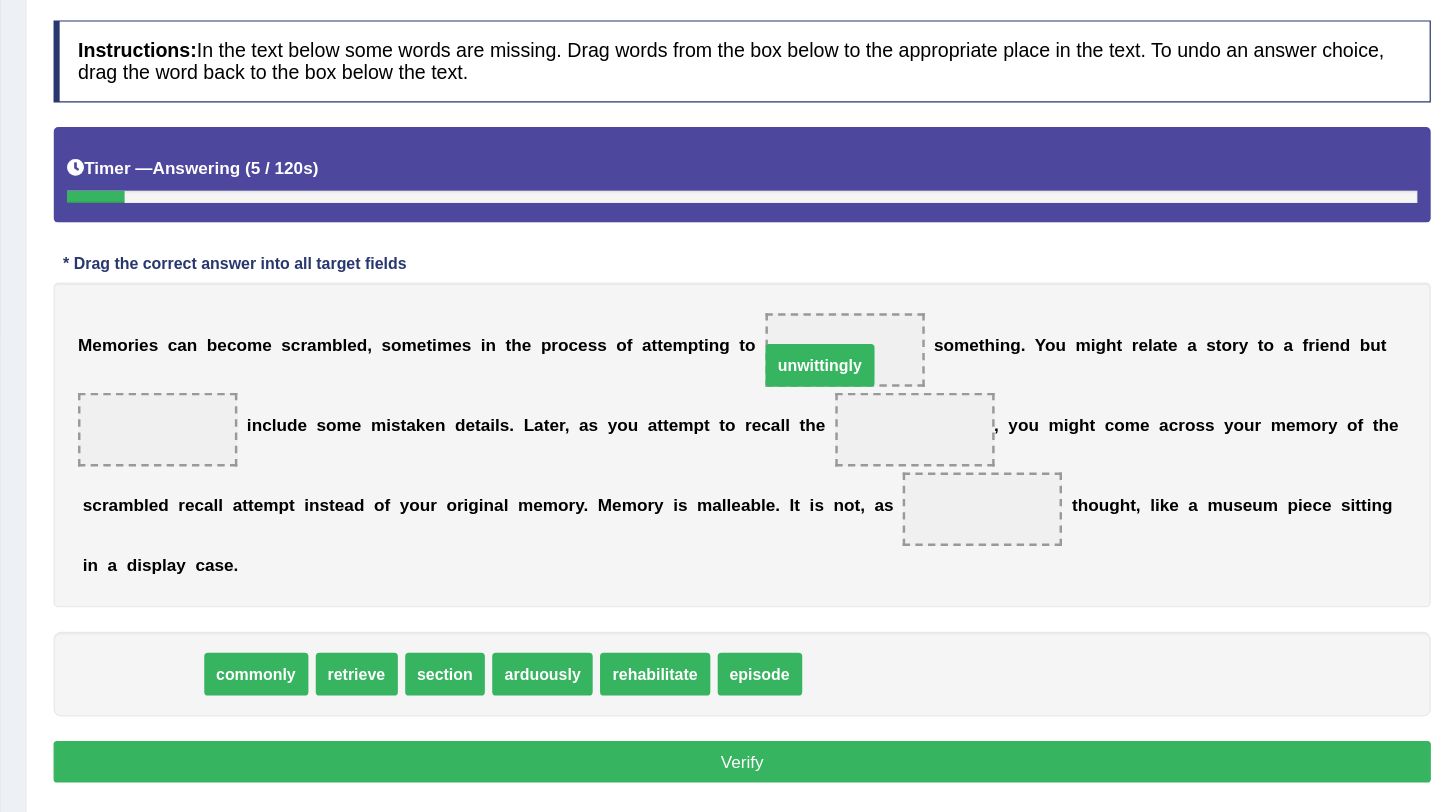 drag, startPoint x: 364, startPoint y: 697, endPoint x: 917, endPoint y: 445, distance: 607.7113 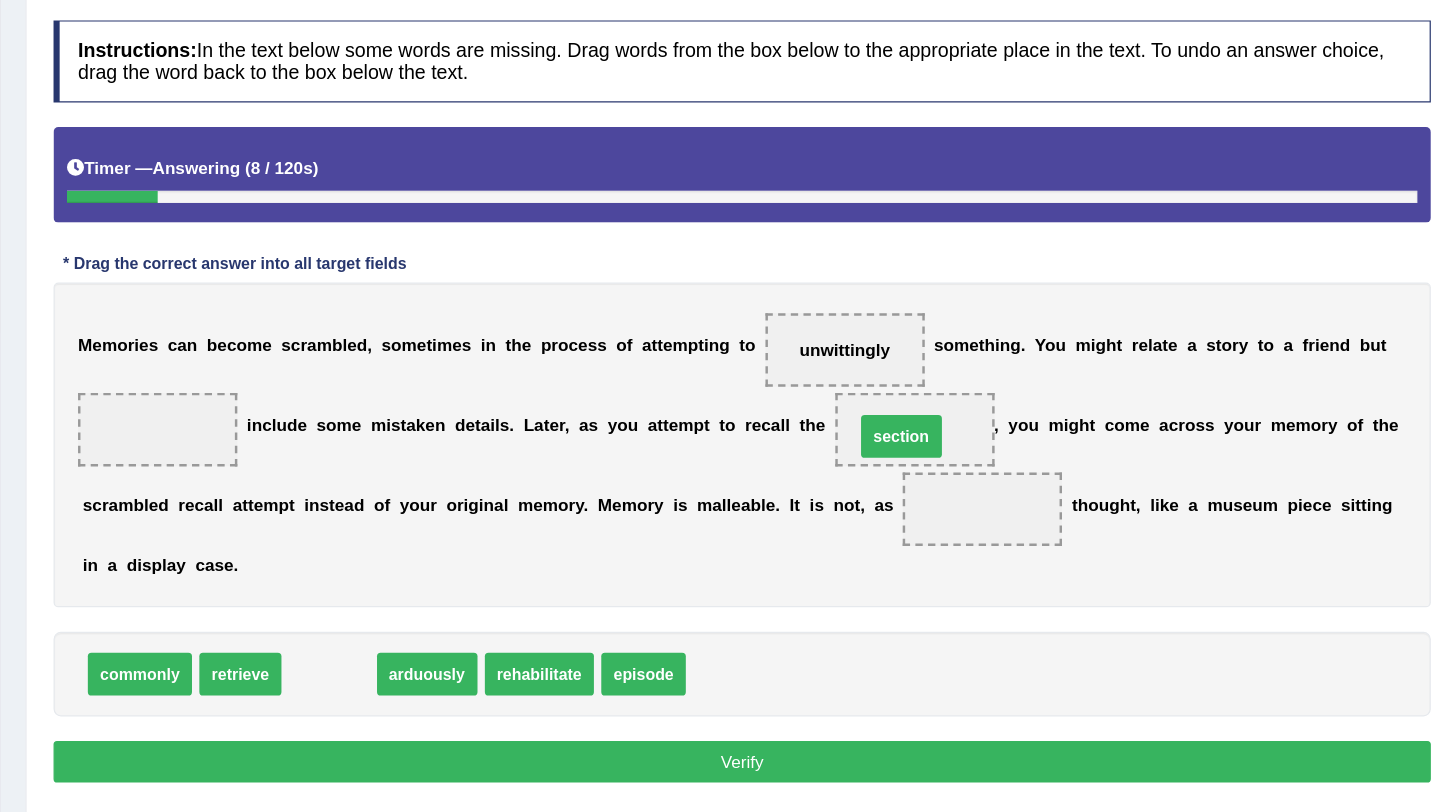 drag, startPoint x: 495, startPoint y: 693, endPoint x: 964, endPoint y: 499, distance: 507.54016 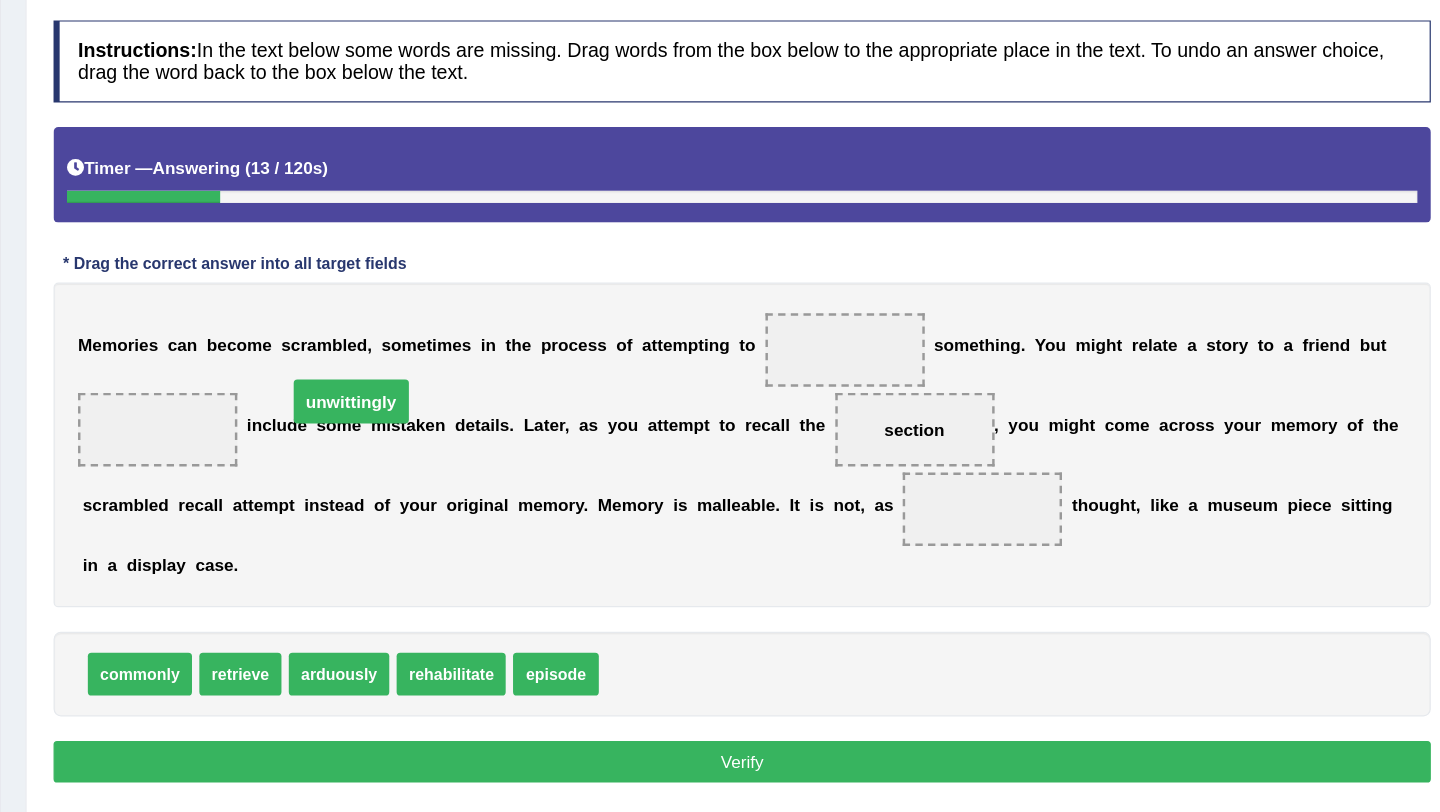 drag, startPoint x: 896, startPoint y: 437, endPoint x: 492, endPoint y: 480, distance: 406.28192 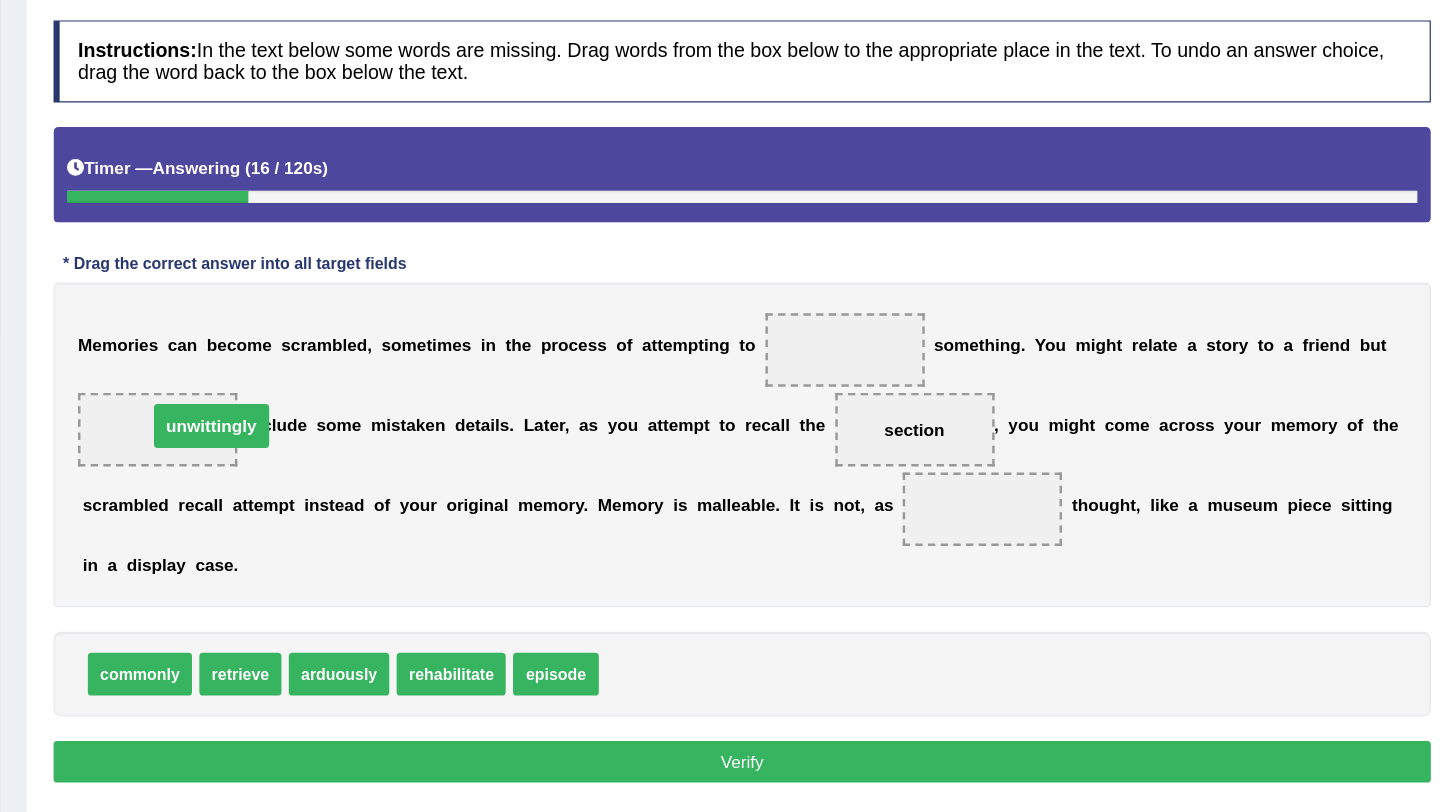 drag, startPoint x: 922, startPoint y: 431, endPoint x: 404, endPoint y: 493, distance: 521.6972 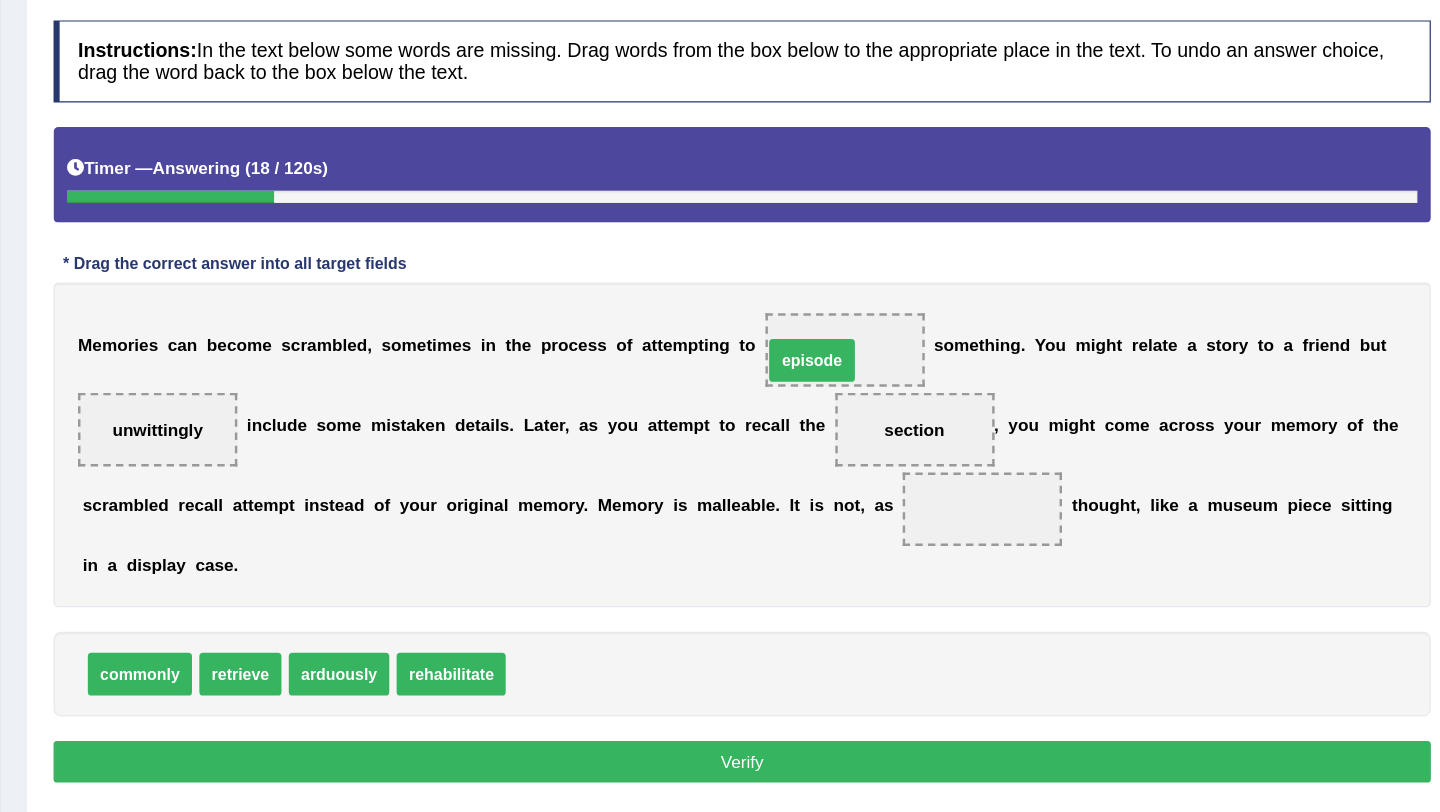 drag, startPoint x: 689, startPoint y: 701, endPoint x: 905, endPoint y: 445, distance: 334.95074 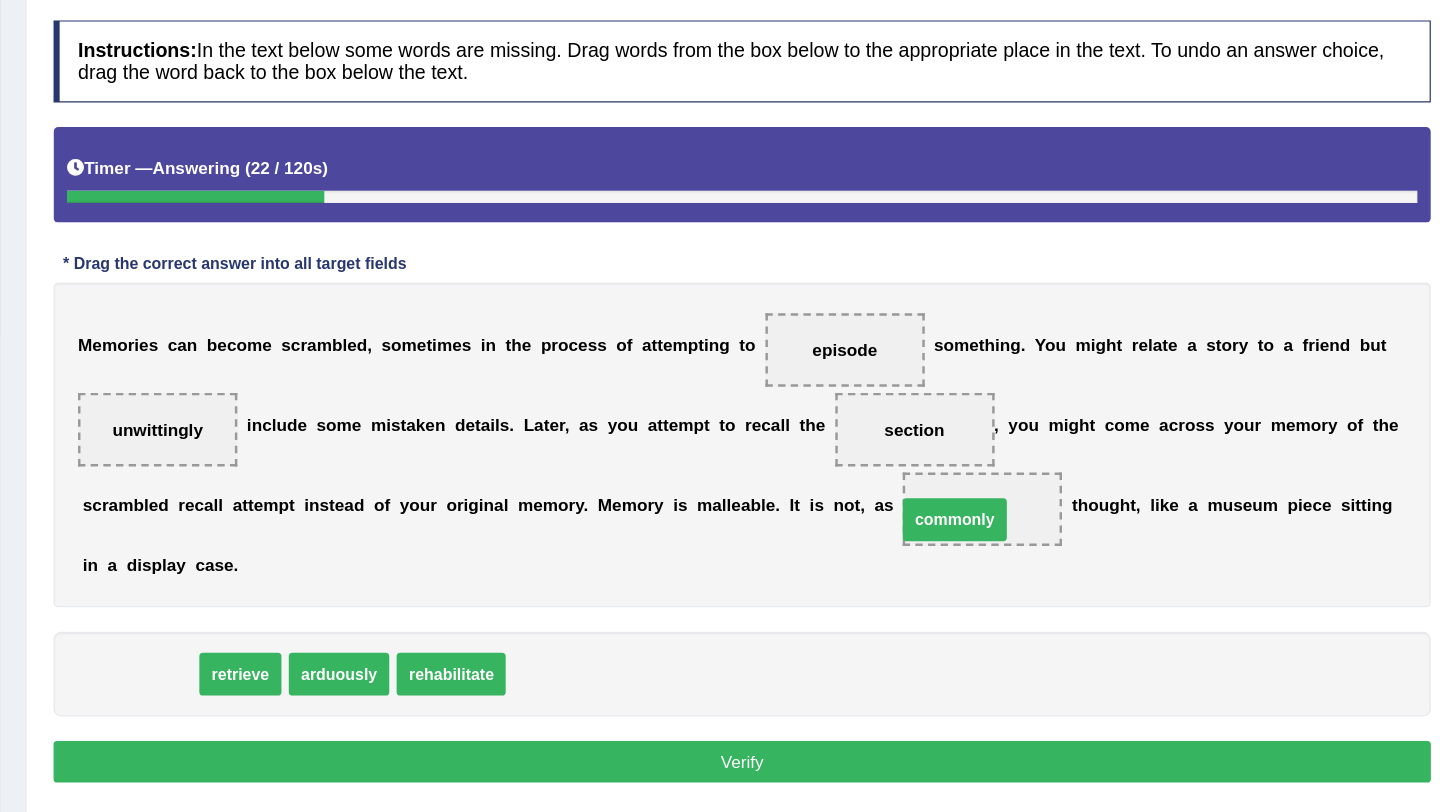 drag, startPoint x: 359, startPoint y: 699, endPoint x: 1038, endPoint y: 569, distance: 691.33276 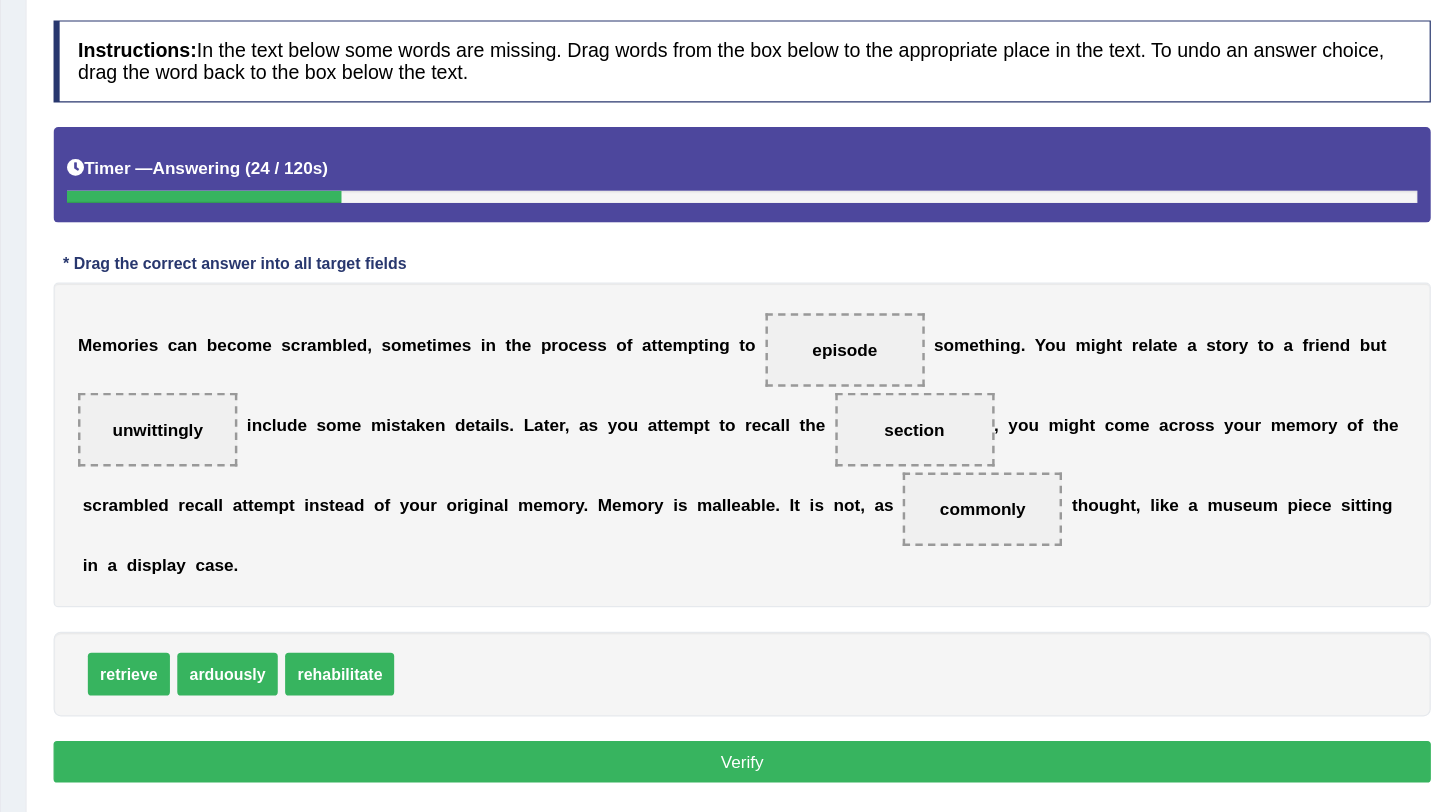 click on "Verify" at bounding box center (835, 771) 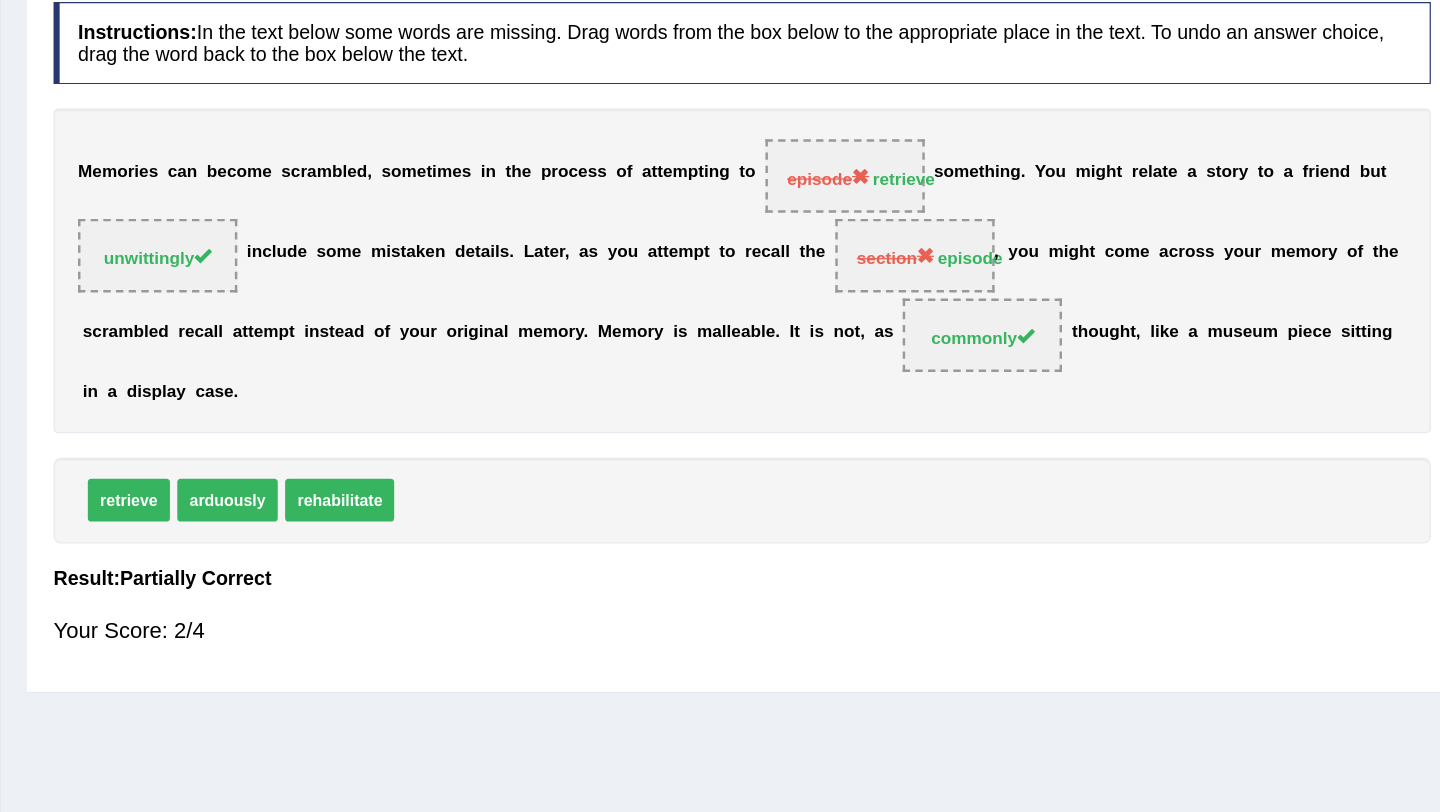 scroll, scrollTop: 132, scrollLeft: 0, axis: vertical 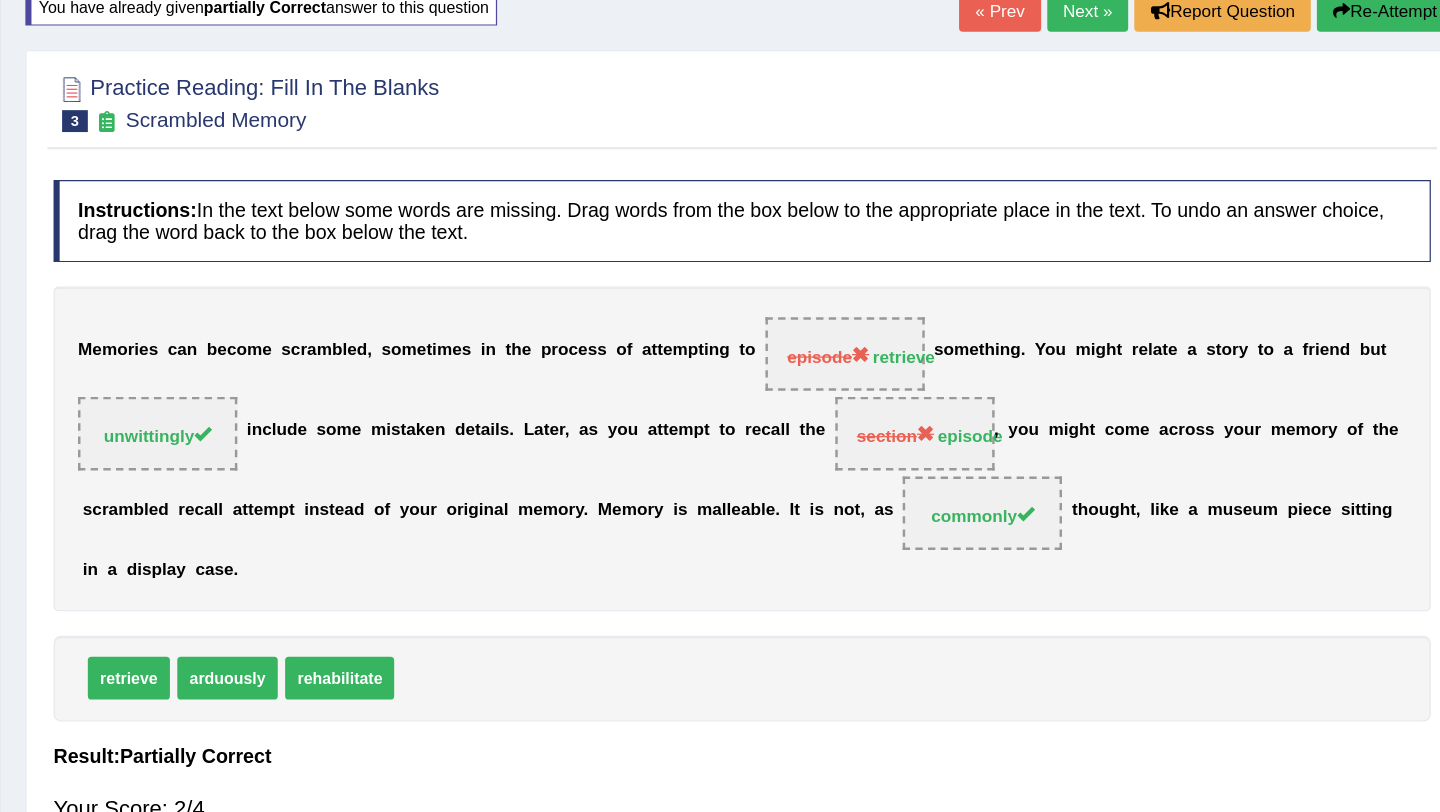 click on "Re-Attempt" at bounding box center (1359, 14) 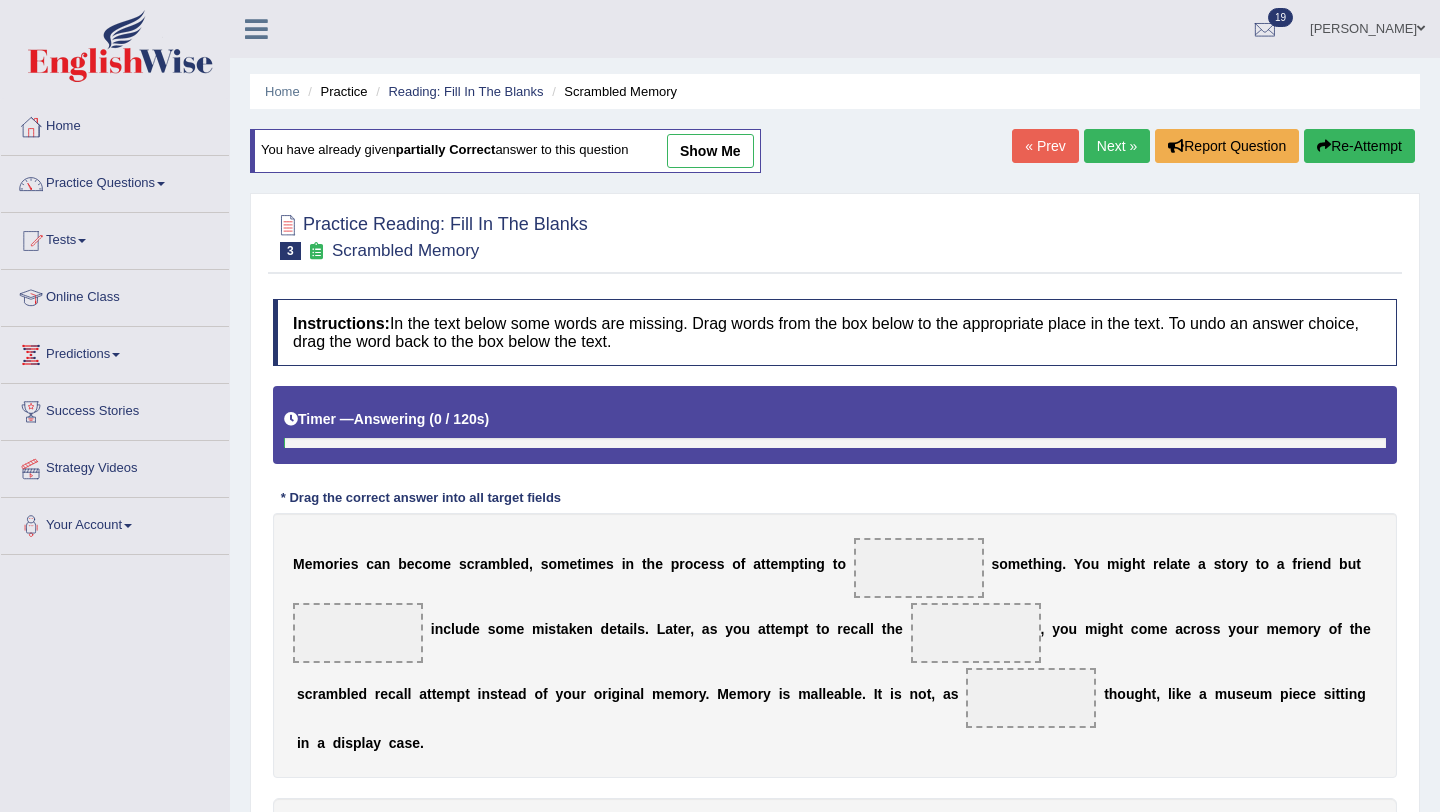 scroll, scrollTop: 138, scrollLeft: 0, axis: vertical 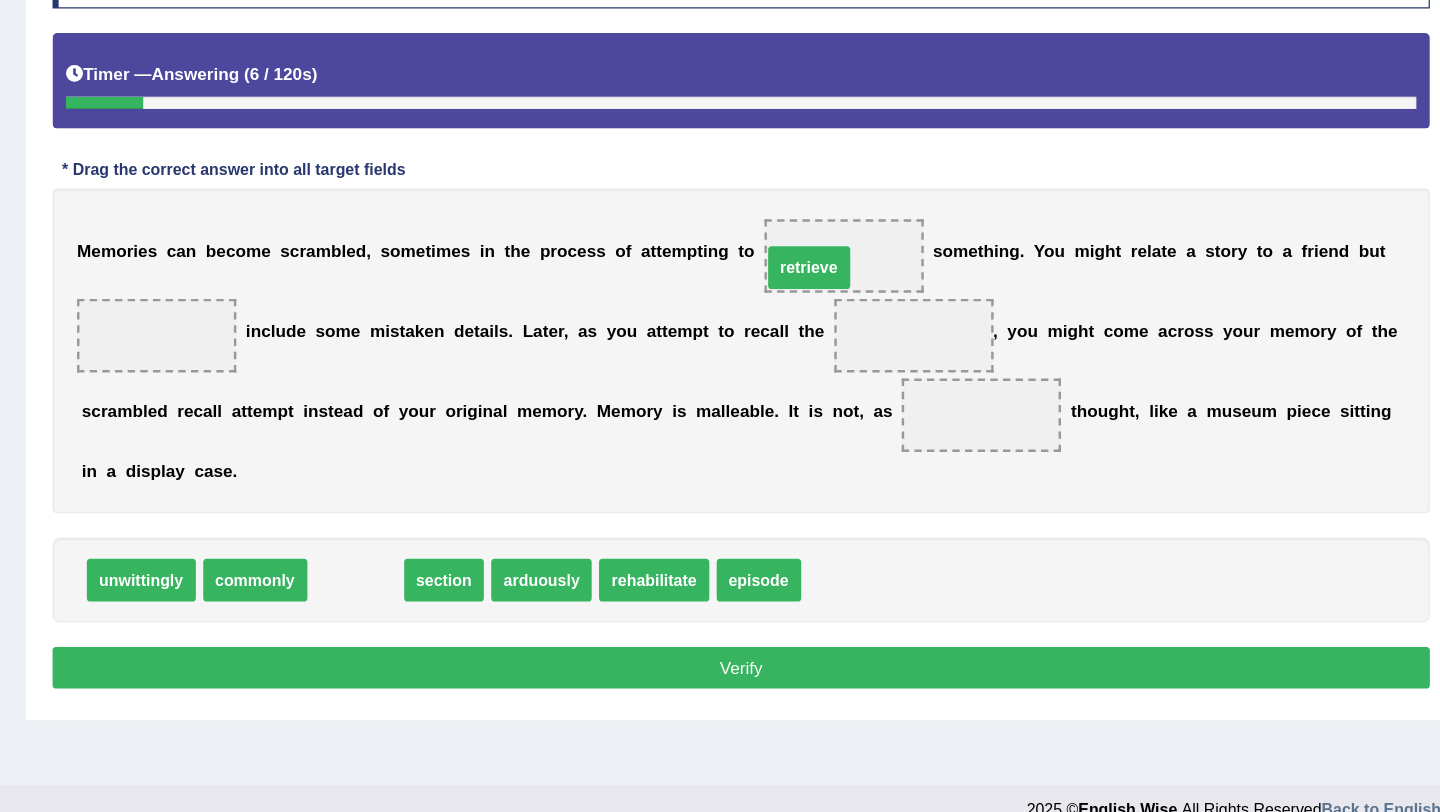 drag, startPoint x: 510, startPoint y: 593, endPoint x: 880, endPoint y: 338, distance: 449.36066 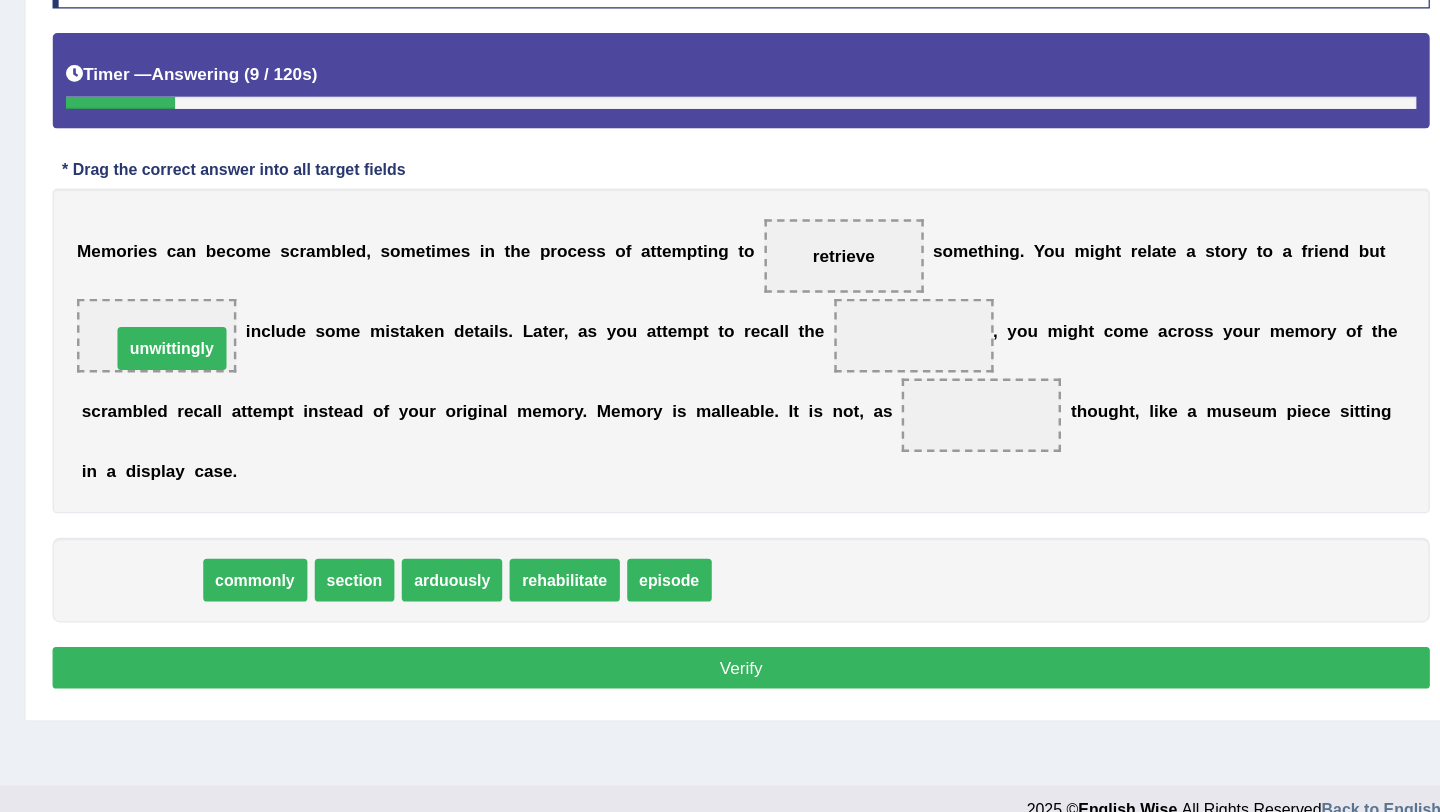 drag, startPoint x: 348, startPoint y: 601, endPoint x: 374, endPoint y: 409, distance: 193.75243 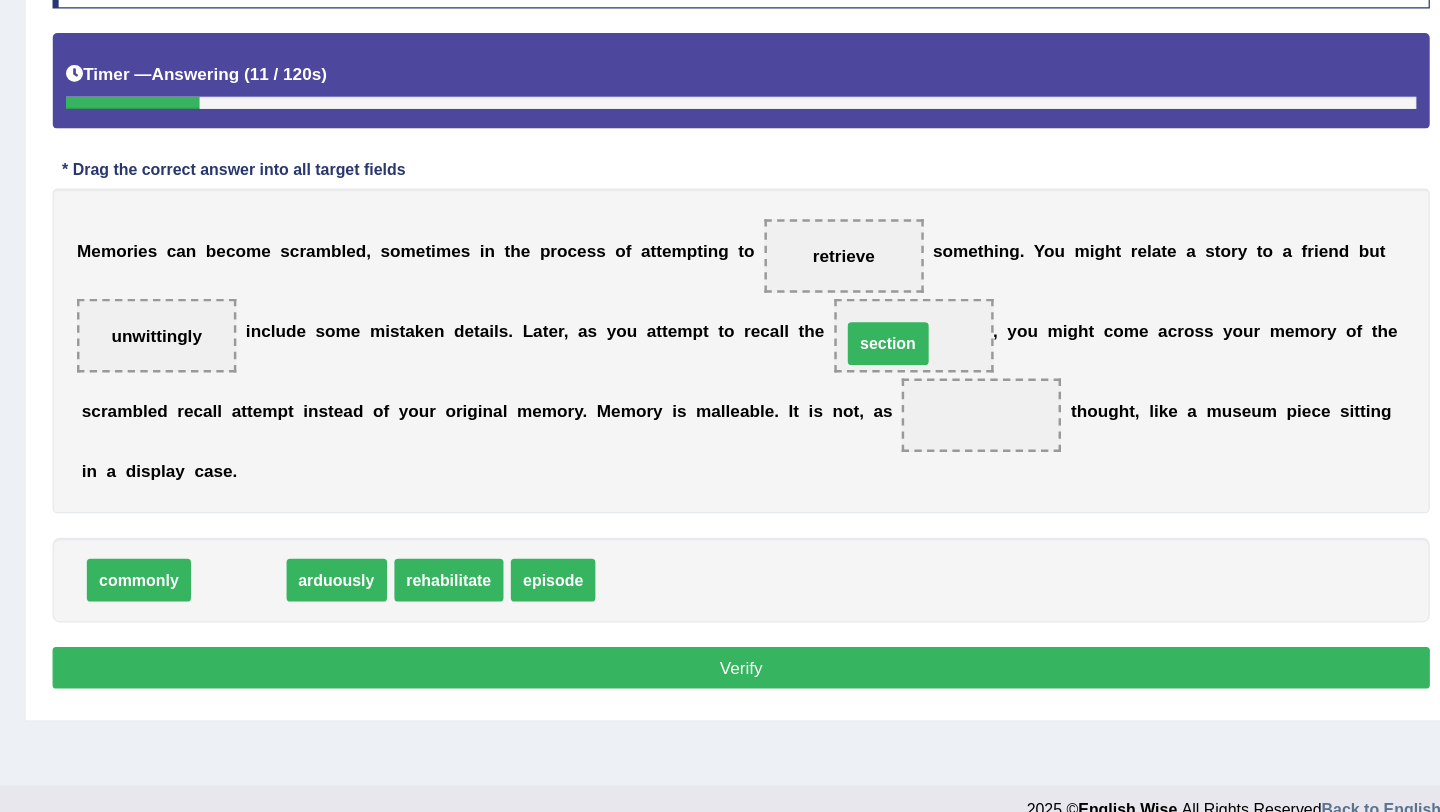 drag, startPoint x: 409, startPoint y: 604, endPoint x: 940, endPoint y: 409, distance: 565.67303 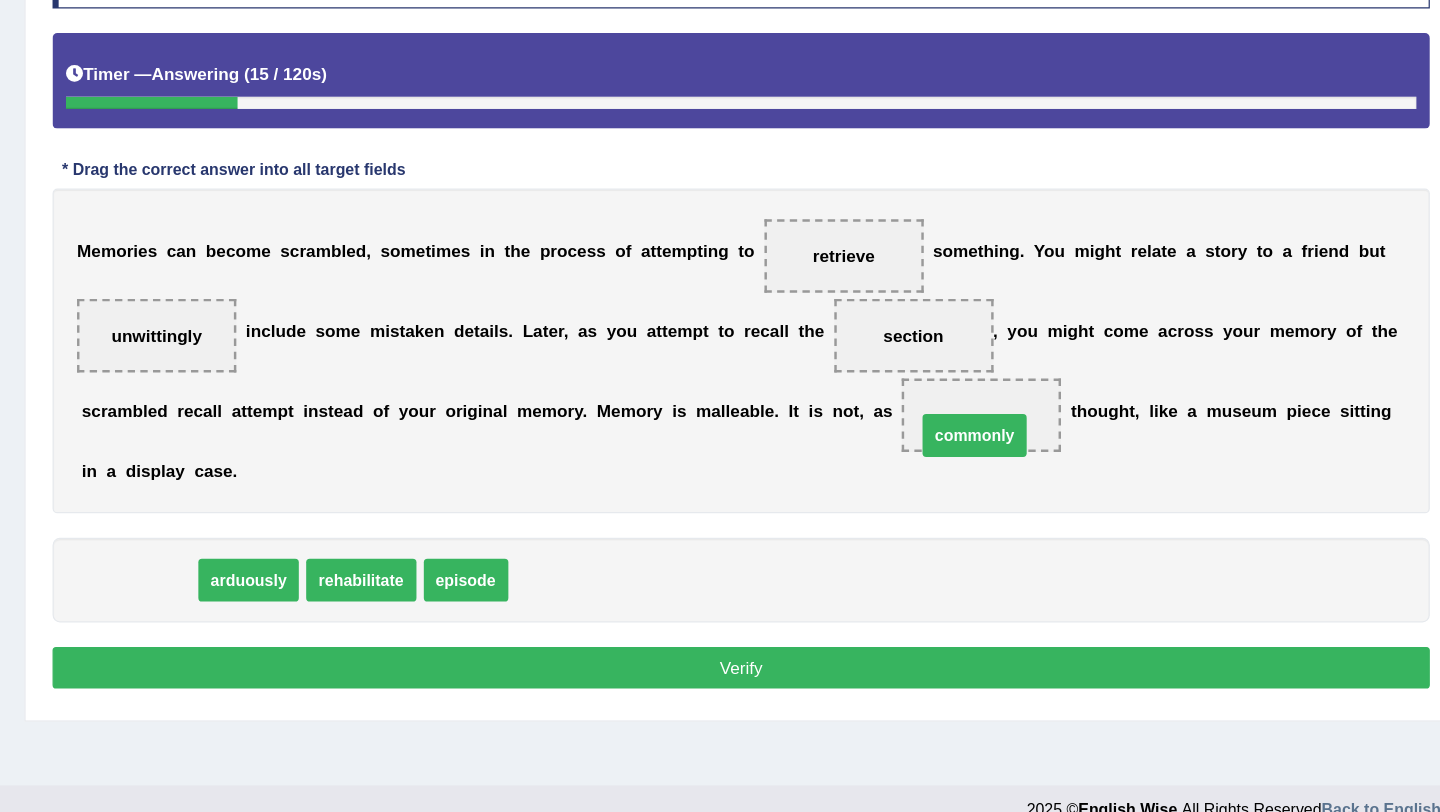 drag, startPoint x: 385, startPoint y: 596, endPoint x: 1051, endPoint y: 479, distance: 676.1989 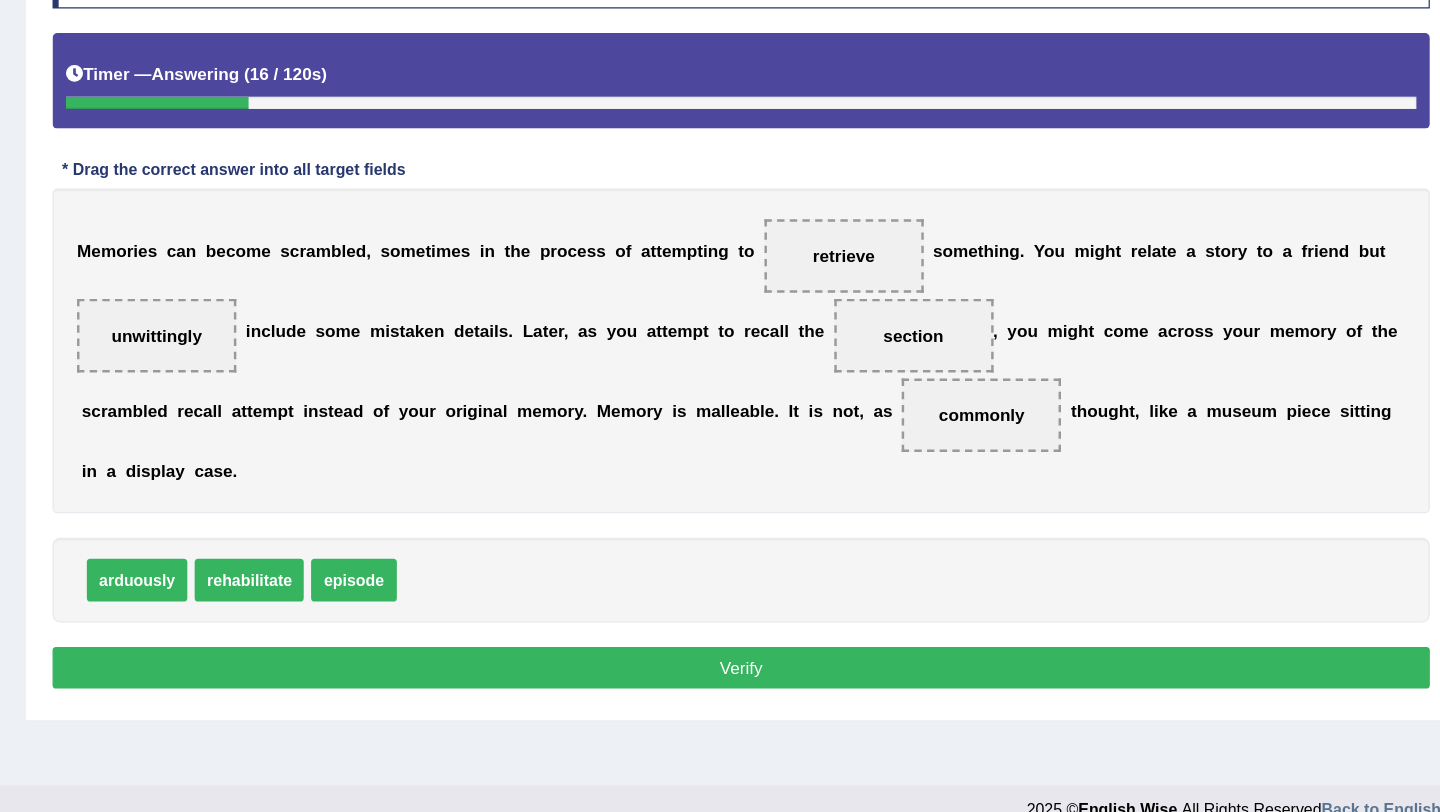 click on "Verify" at bounding box center (835, 668) 